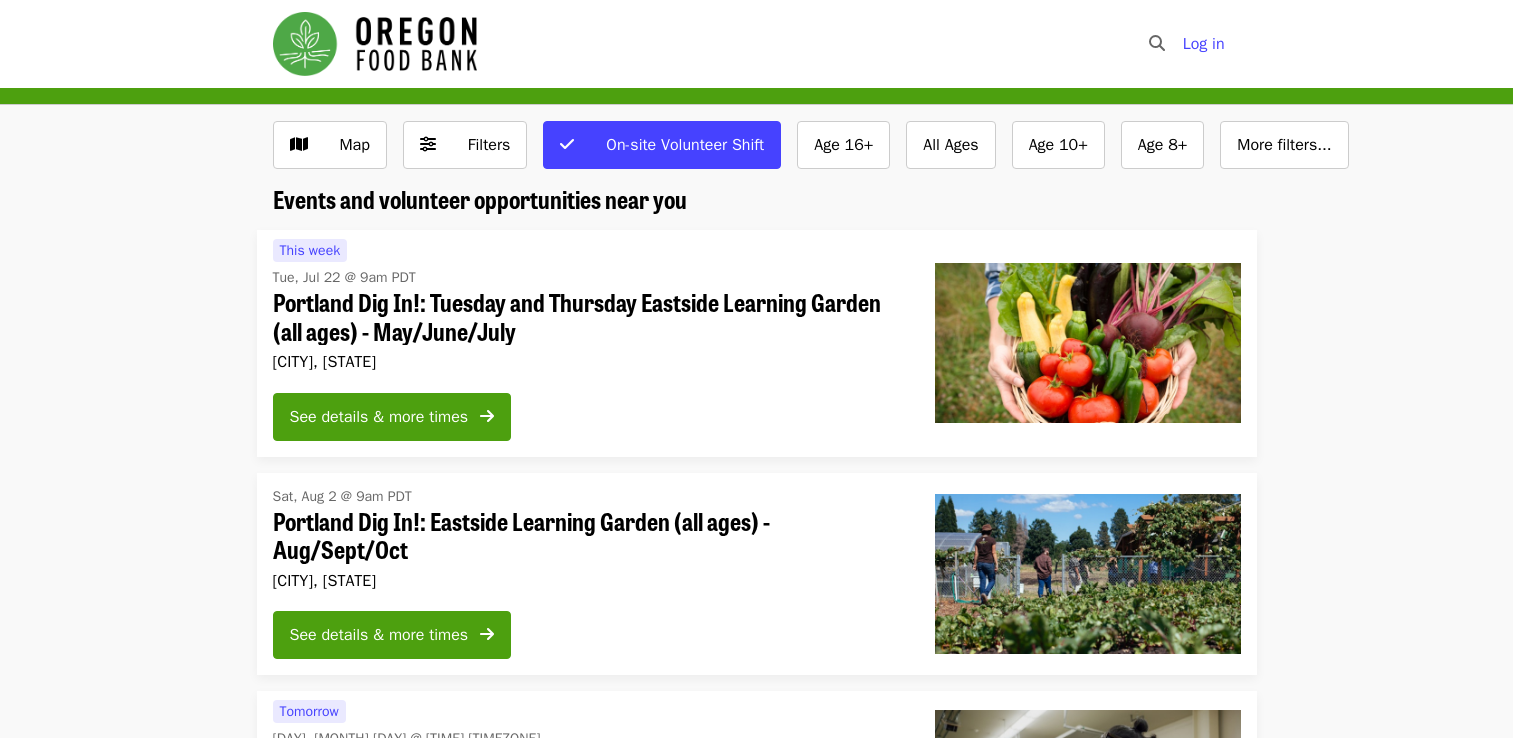 scroll, scrollTop: 0, scrollLeft: 0, axis: both 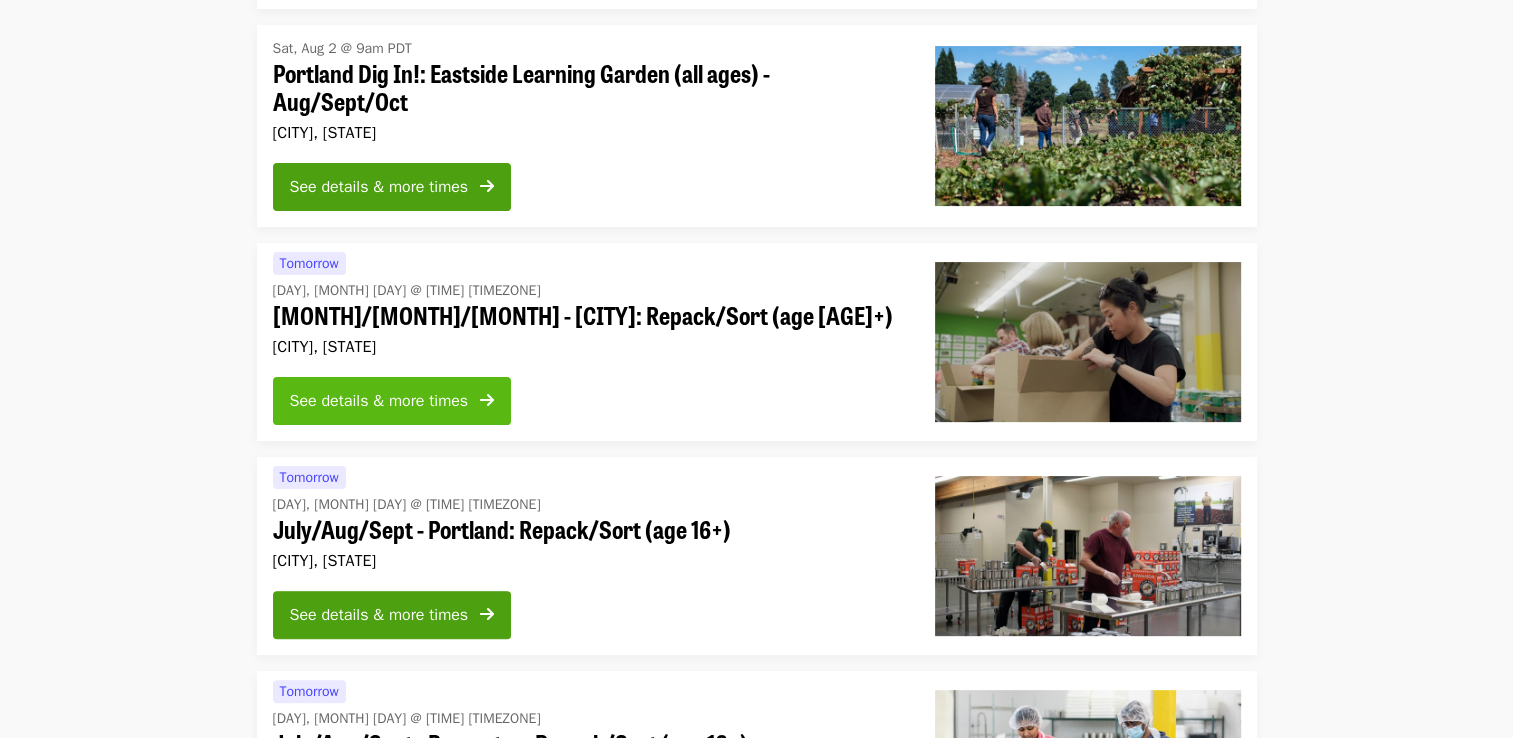 click on "See details & more times" at bounding box center (379, 401) 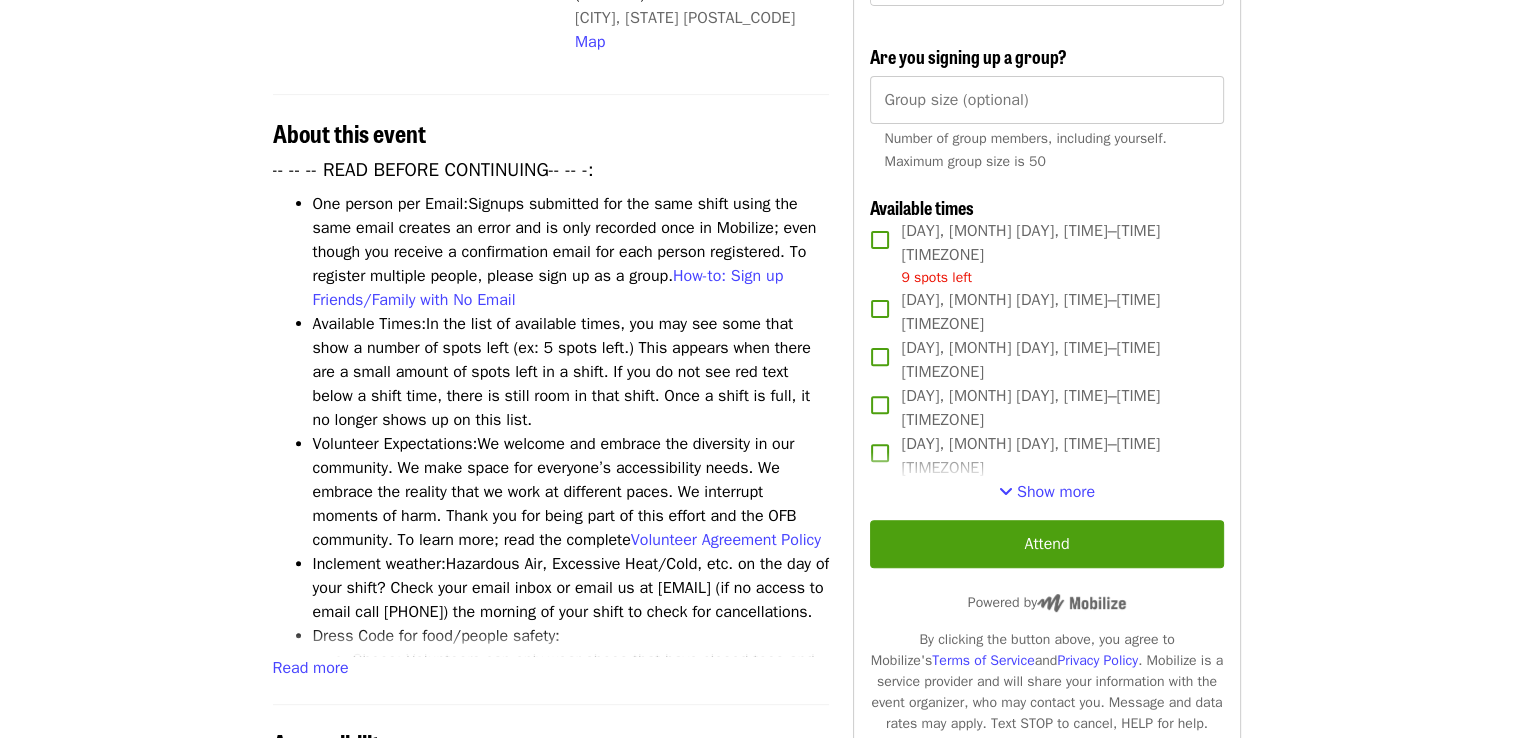 scroll, scrollTop: 592, scrollLeft: 0, axis: vertical 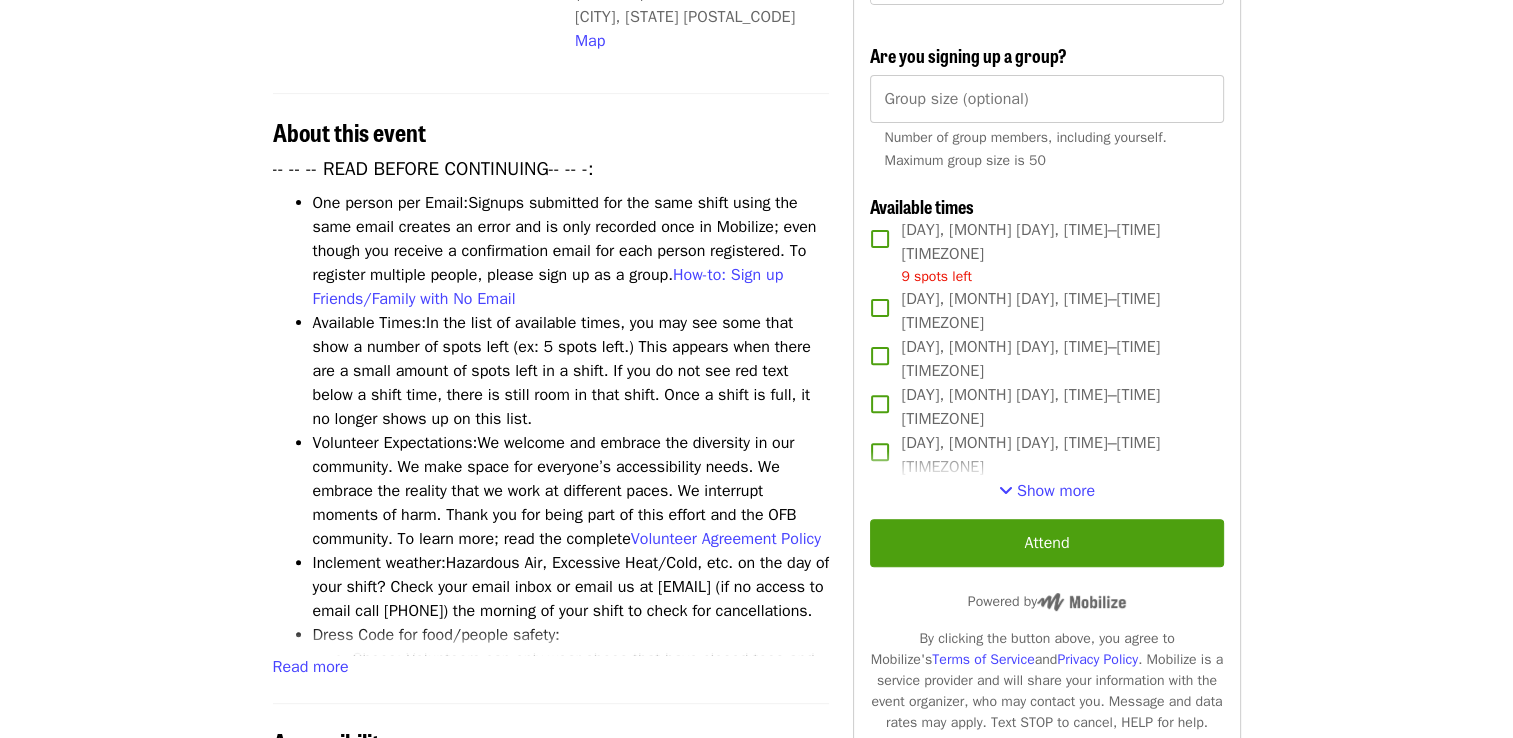 click on "Wed, Jul 16, 6:00pm–8:00pm PDT" at bounding box center (1054, 311) 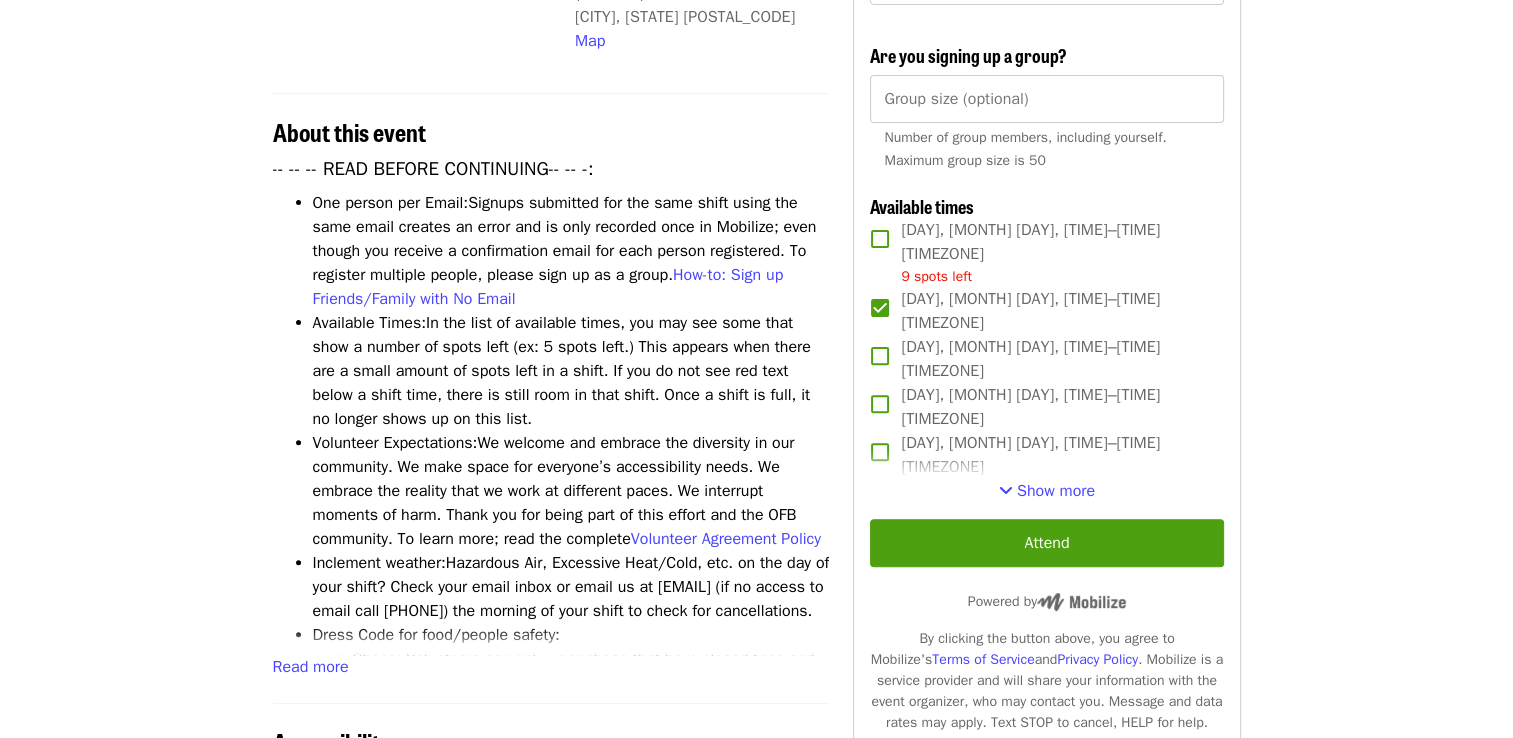 click on "Wed, Jul 16, 6:00pm–8:00pm PDT" at bounding box center [1054, 311] 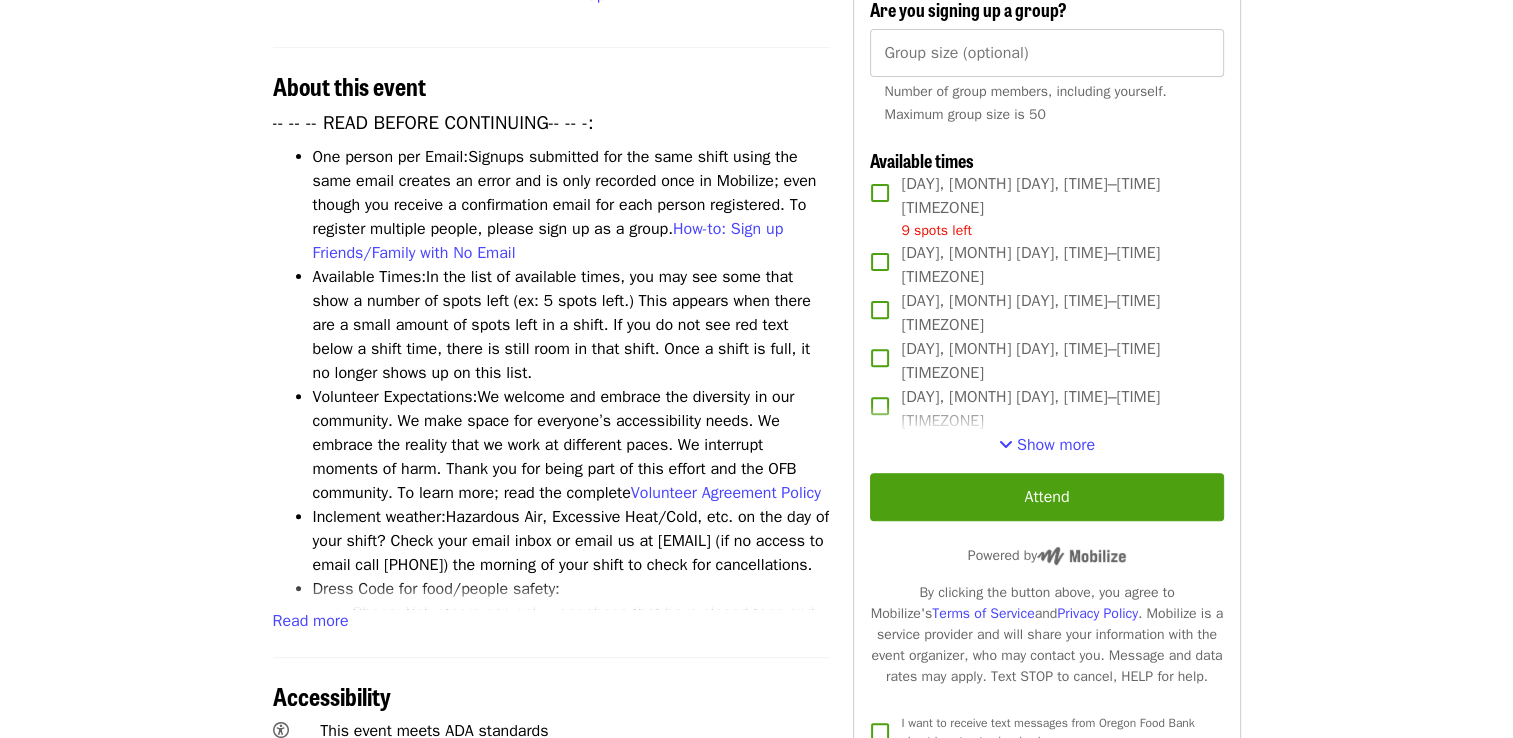 scroll, scrollTop: 640, scrollLeft: 0, axis: vertical 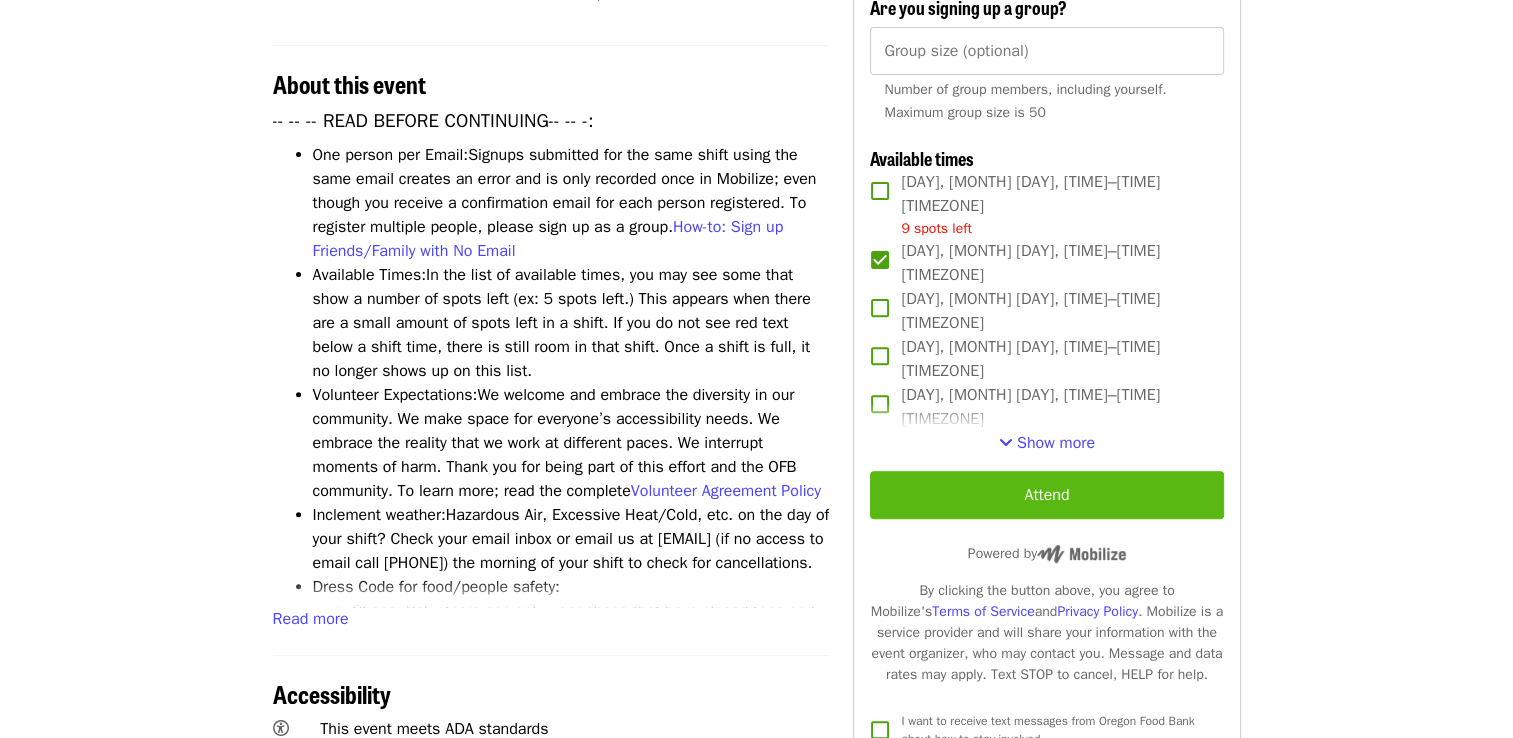 click on "Attend" at bounding box center [1046, 495] 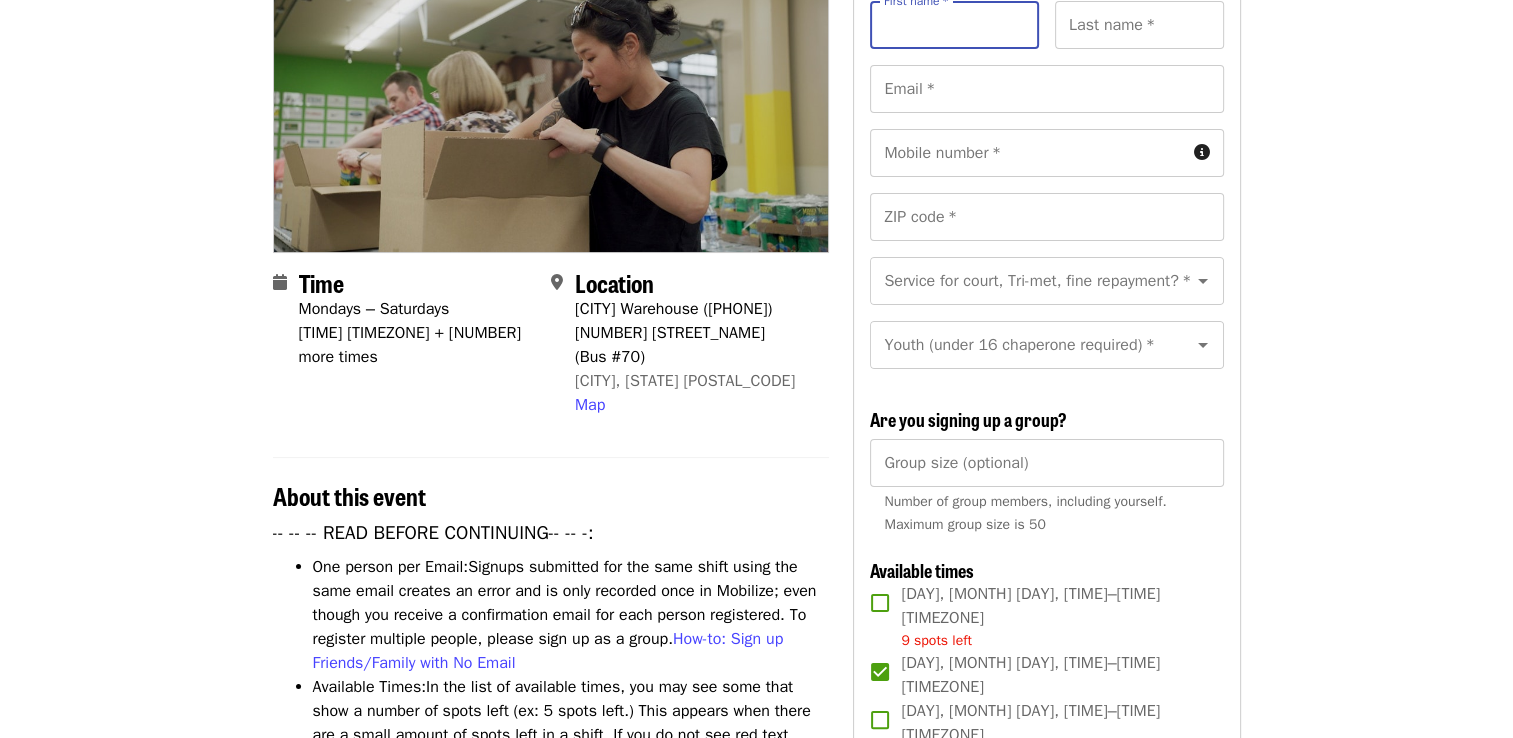 scroll, scrollTop: 0, scrollLeft: 0, axis: both 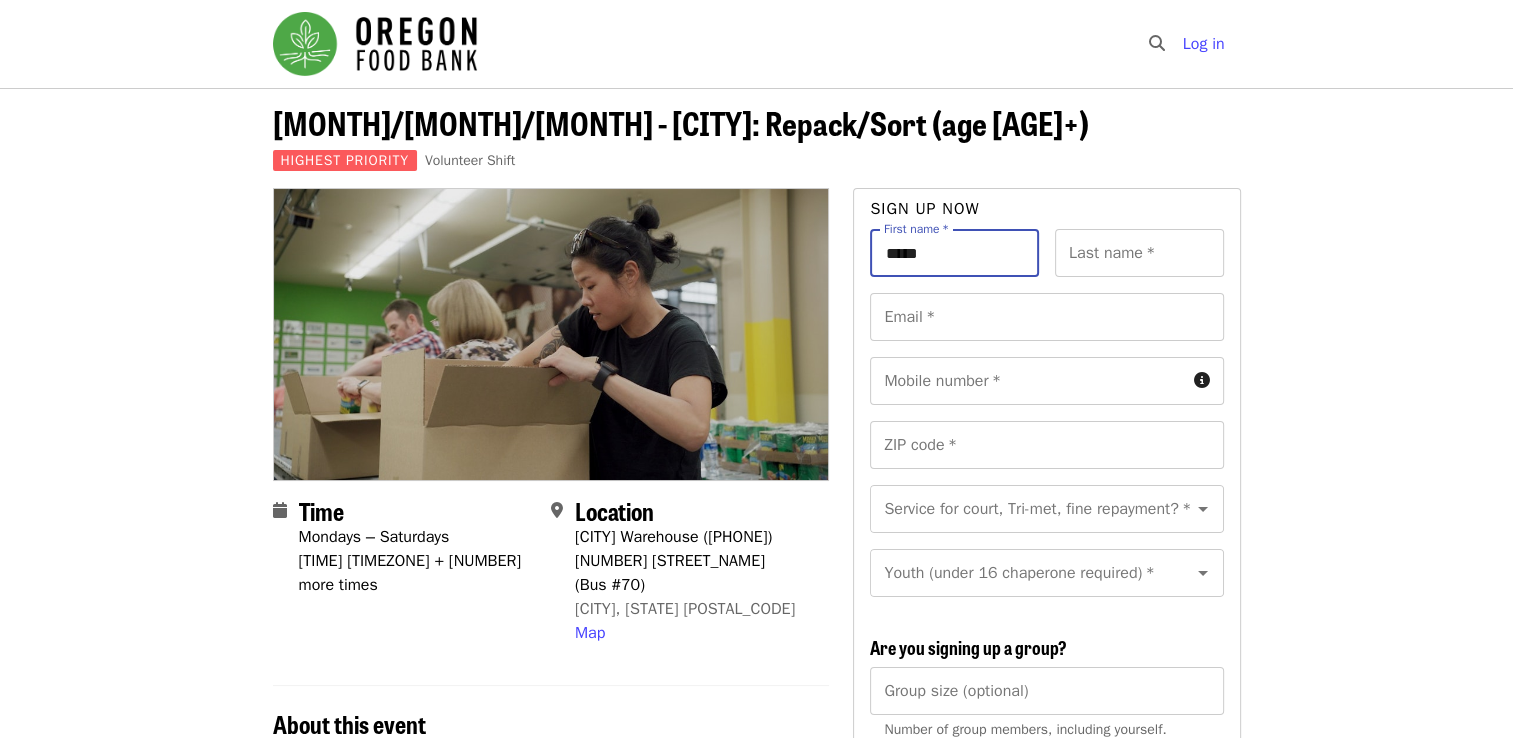 type on "*****" 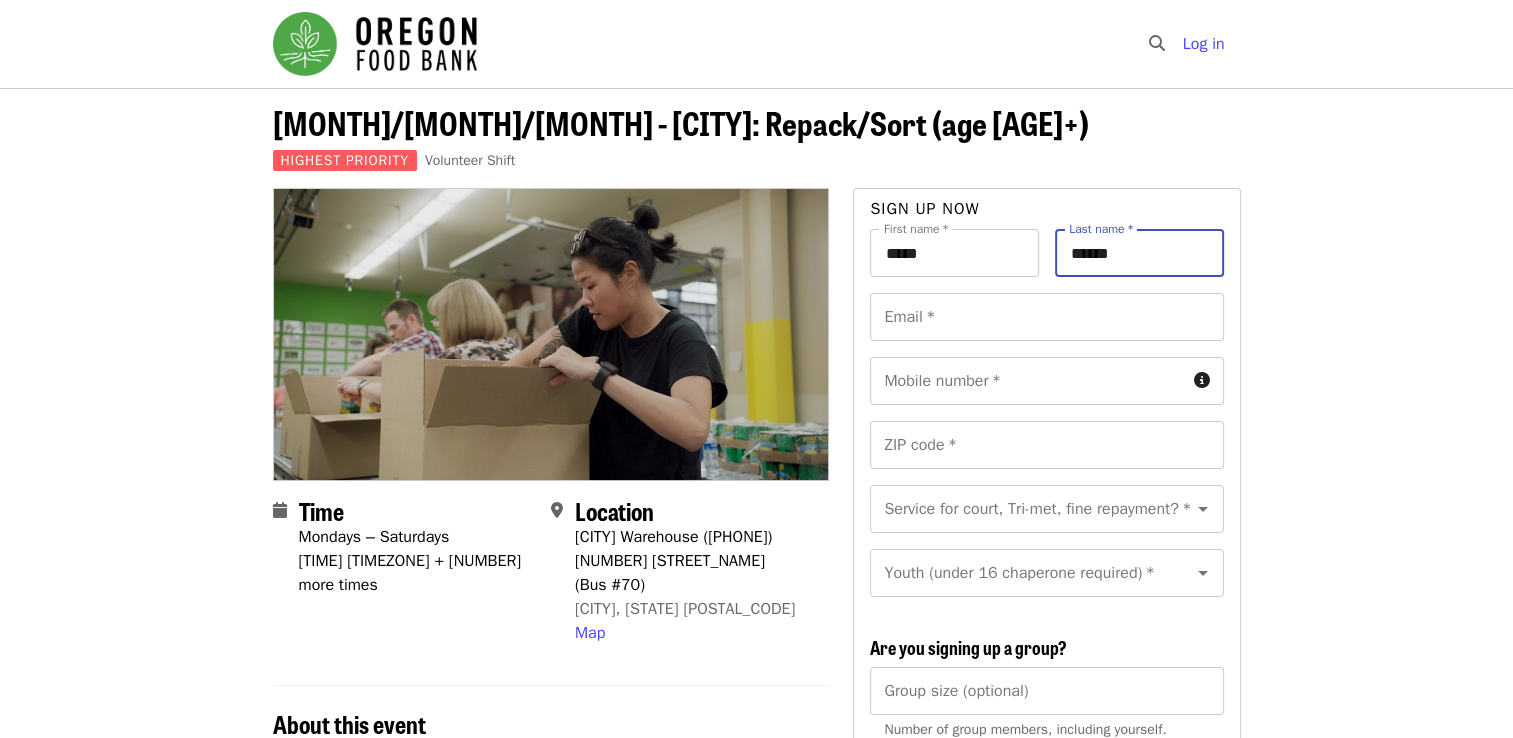 type on "******" 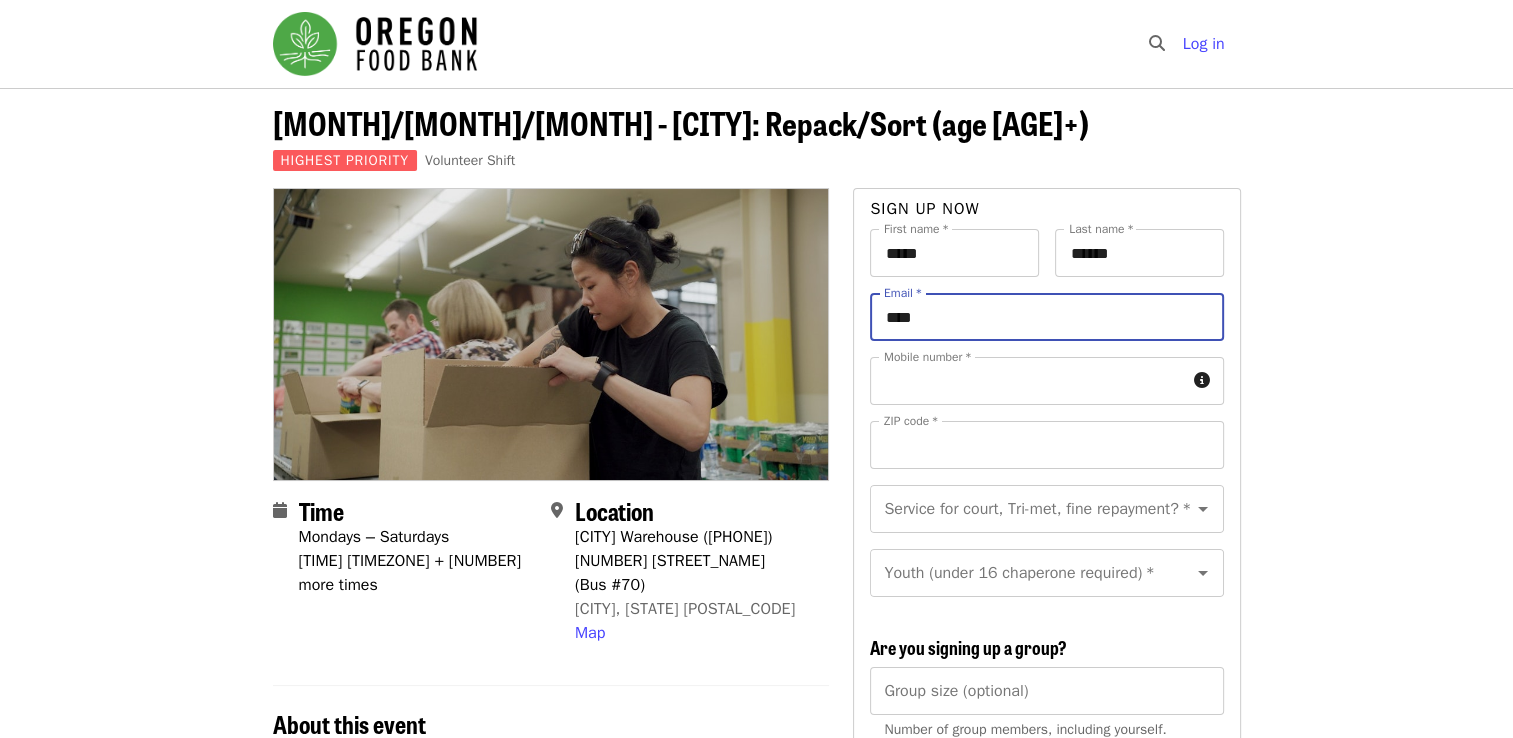 type on "**********" 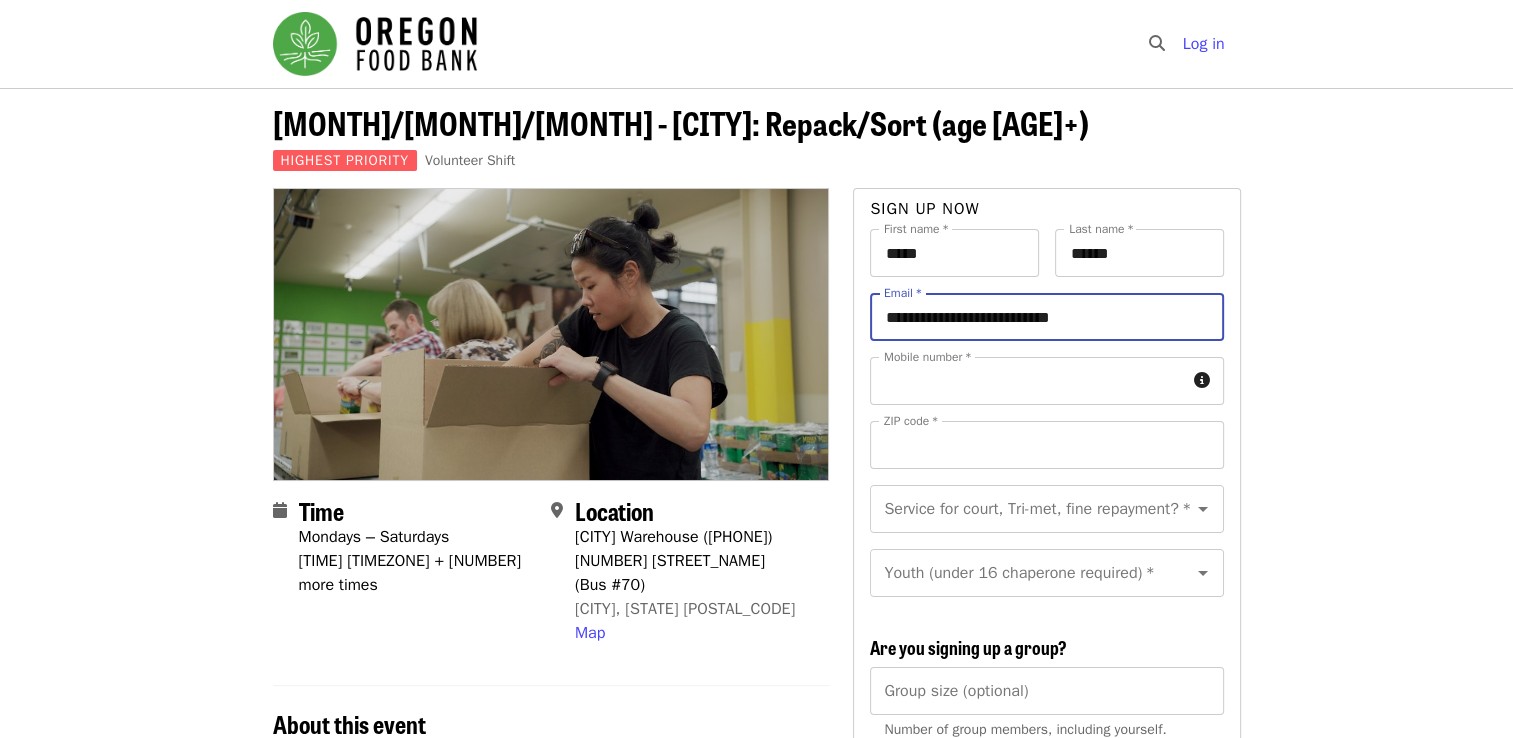 type on "**********" 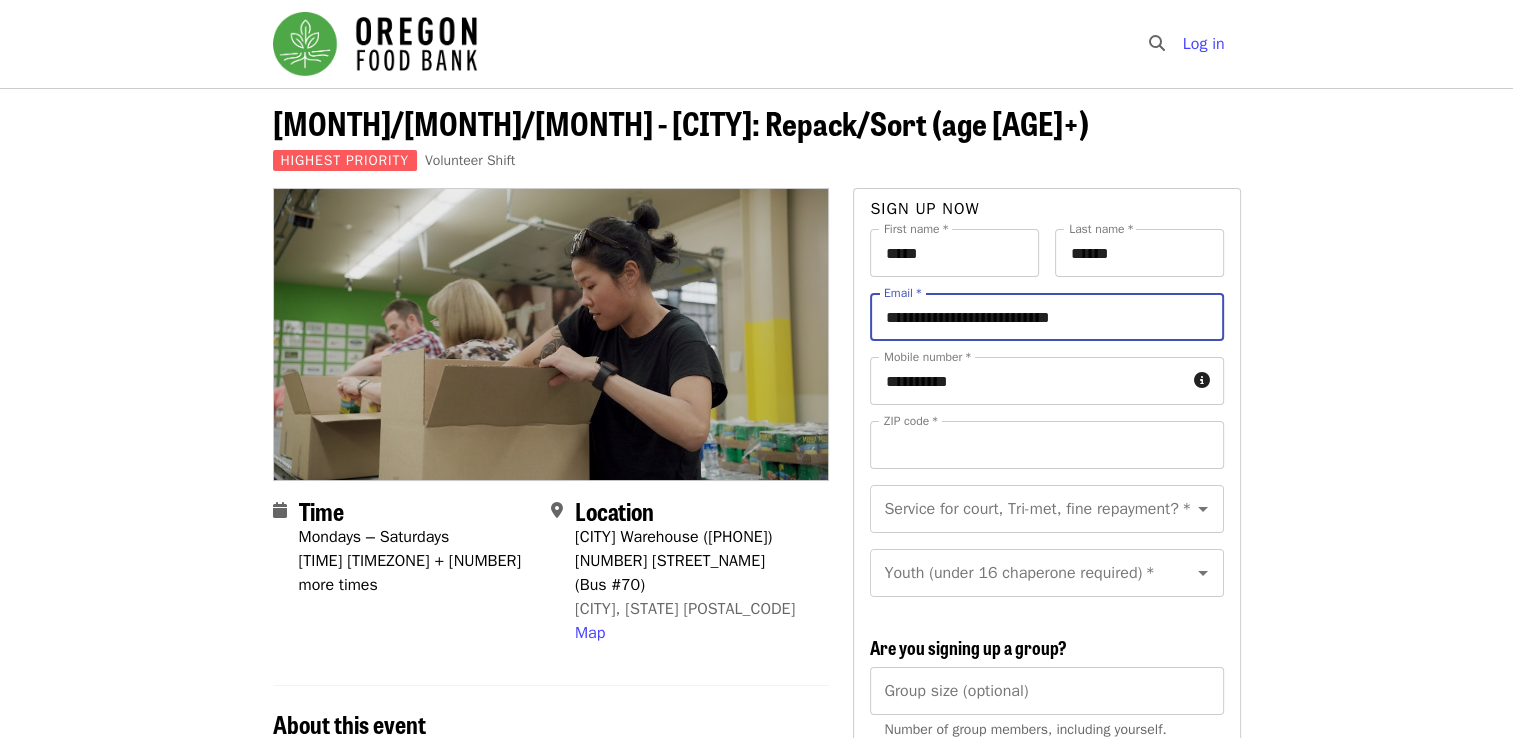 type on "*****" 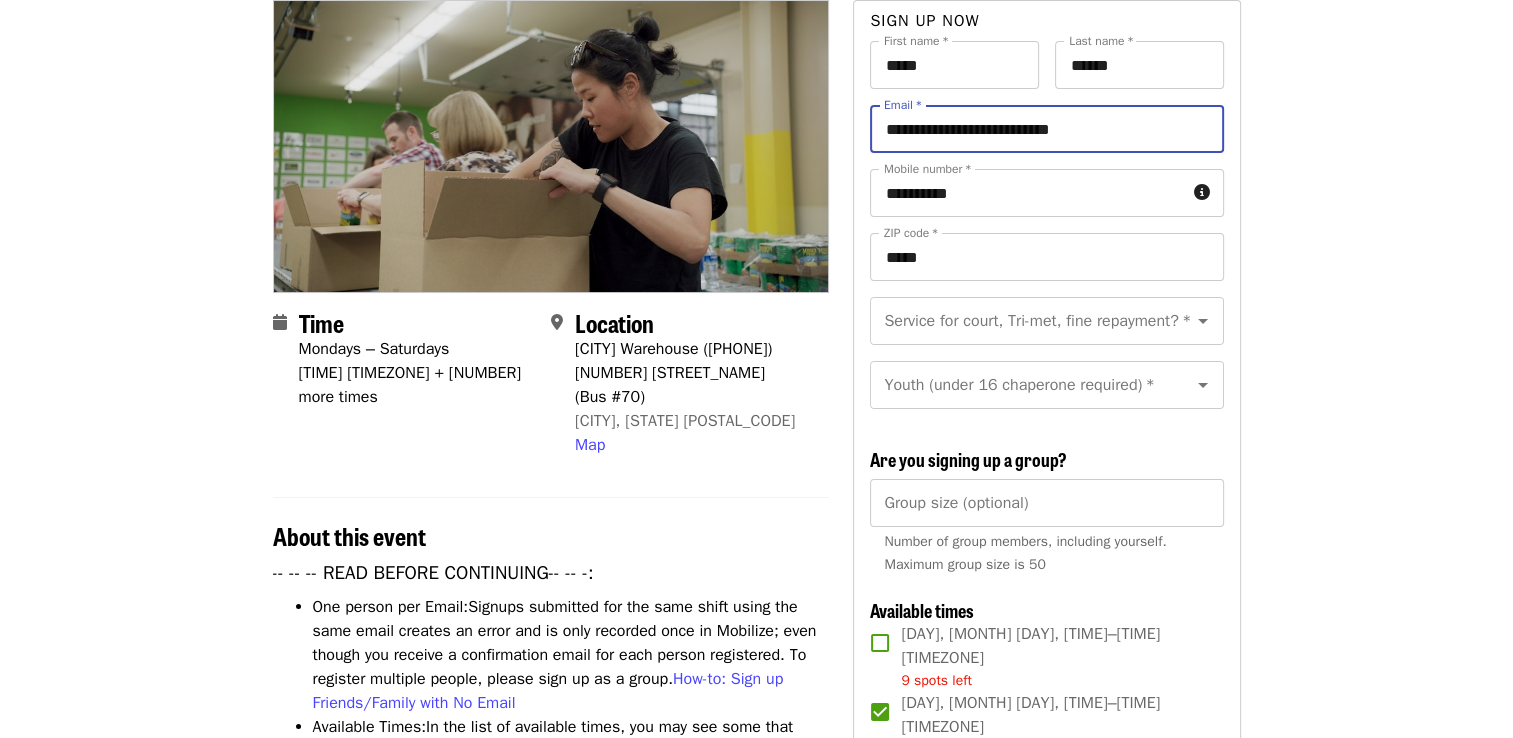 scroll, scrollTop: 188, scrollLeft: 0, axis: vertical 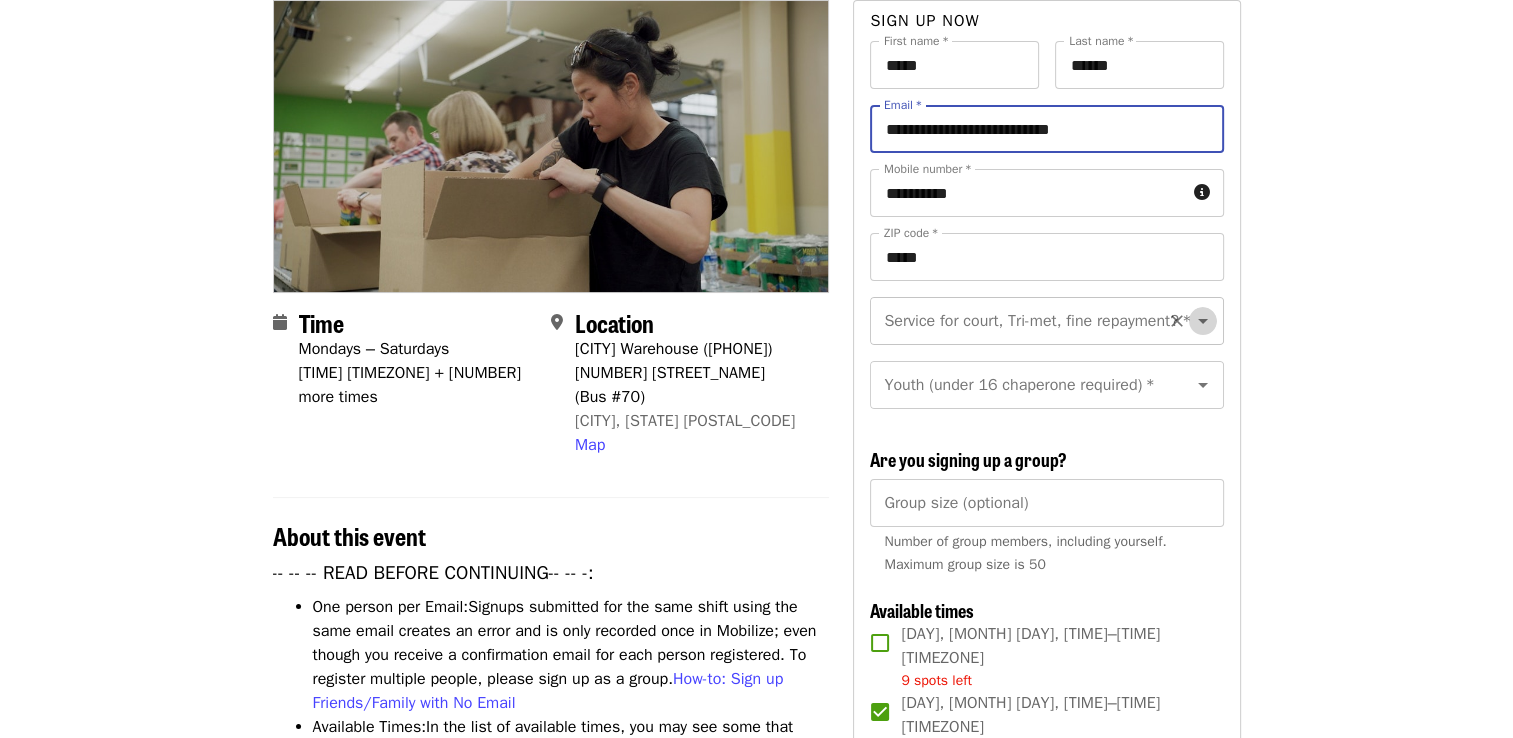 click 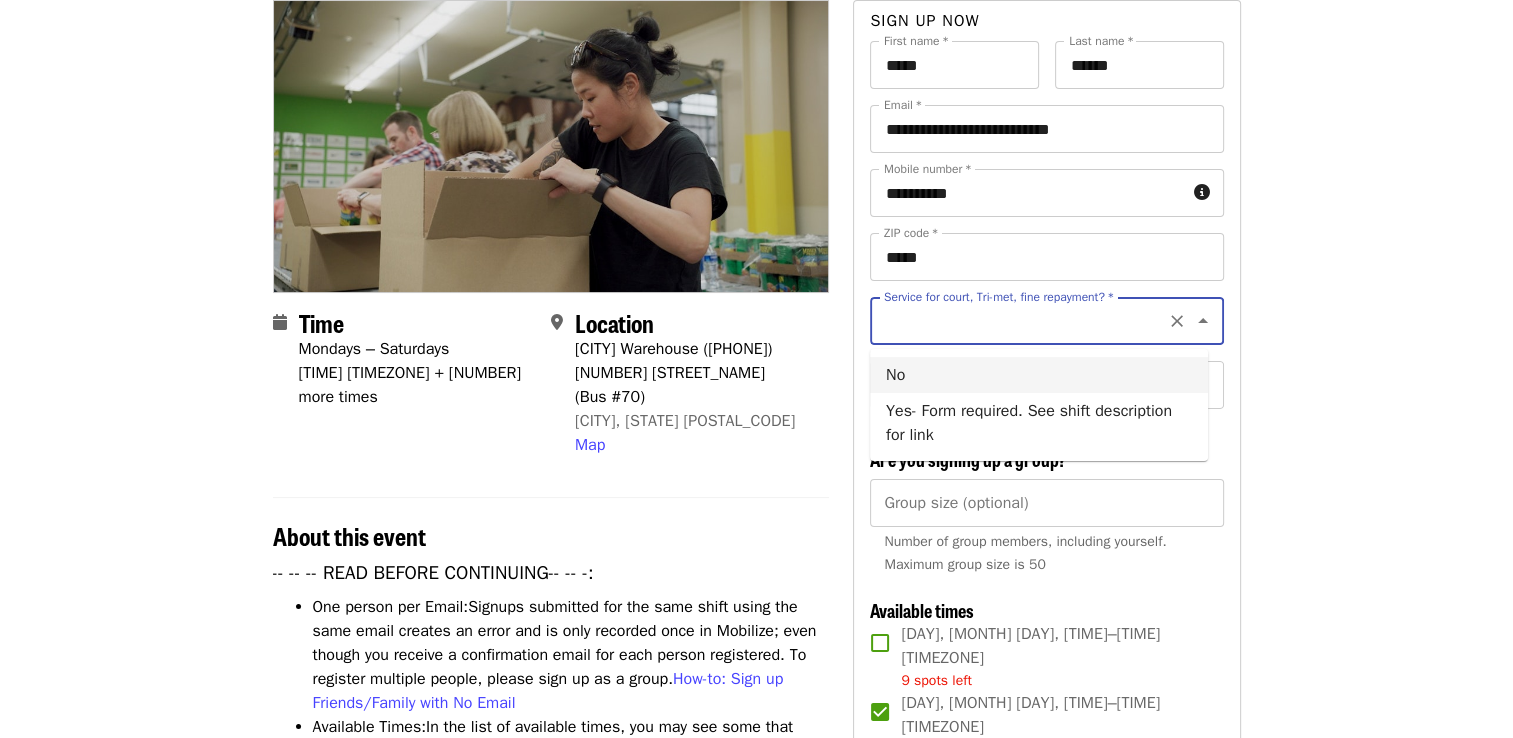 click on "No" at bounding box center (1039, 375) 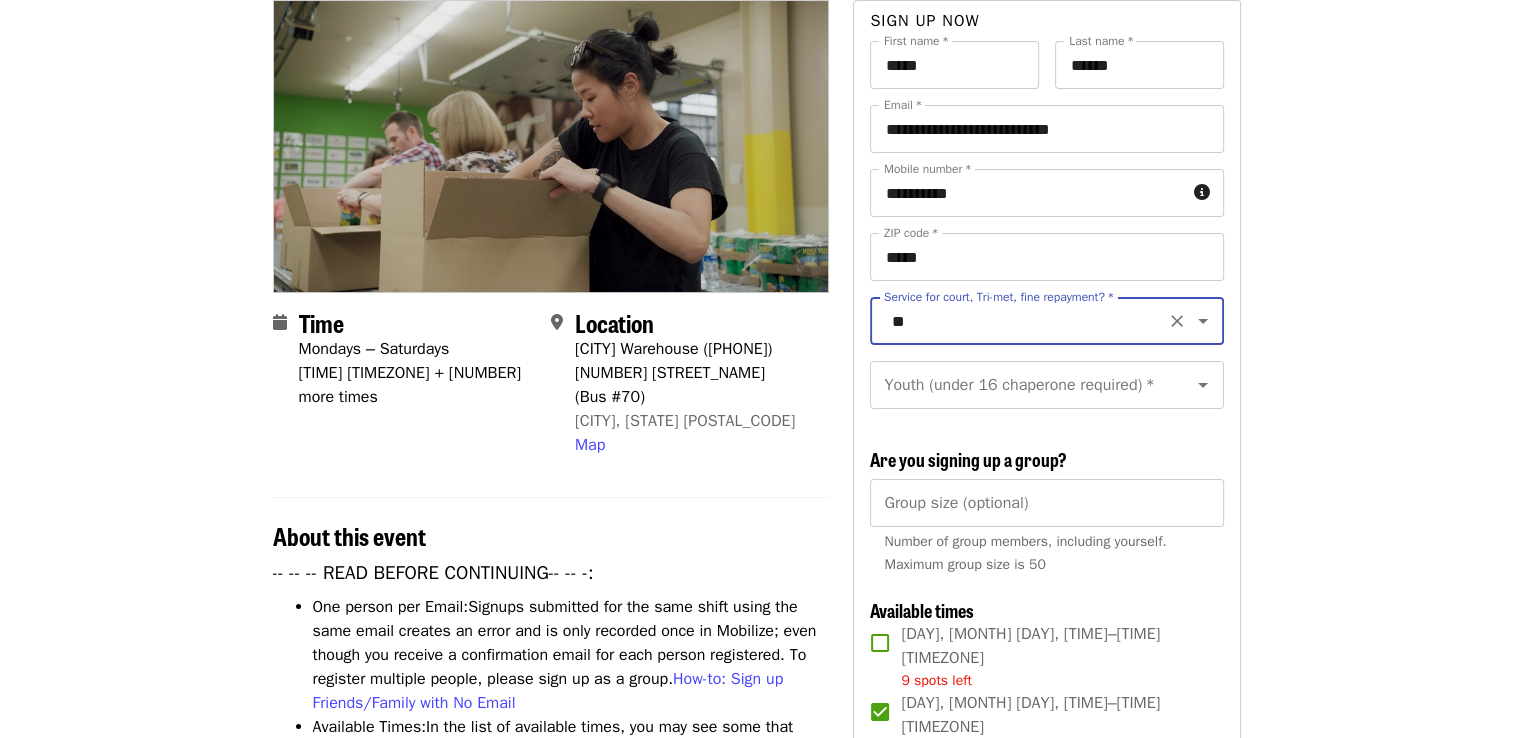 click on "July/Aug/Sept - Portland: Repack/Sort (age 8+) Highest Priority Volunteer Shift Time Mondays – Saturdays 1:30pm PDT + 2 more times Location Portland Warehouse (503-972-2993) 7900 NE 33rd Dr (Bus #70) Portland, OR 97211 Map About this event  -- -- -- READ BEFORE CONTINUING-- -- -:
One person per Email:  Signups submitted for the same shift using the same email creates an error and is only recorded once in Mobilize; even though you receive a confirmation email for each person registered. To register multiple people, please sign up as a group.  How-to: Sign up Friends/Family with No Email
Available Times:  In the list of available times, you may see some that show a number of spots left (ex: 5 spots left.) This appears when there are a small amount of spots left in a shift. If you do not see red text below a shift time, there is still room in that shift. Once a shift is full, it no longer shows up on this list.
Volunteer Expectations: Volunteer Agreement Policy
Inclement weather:" at bounding box center [756, 907] 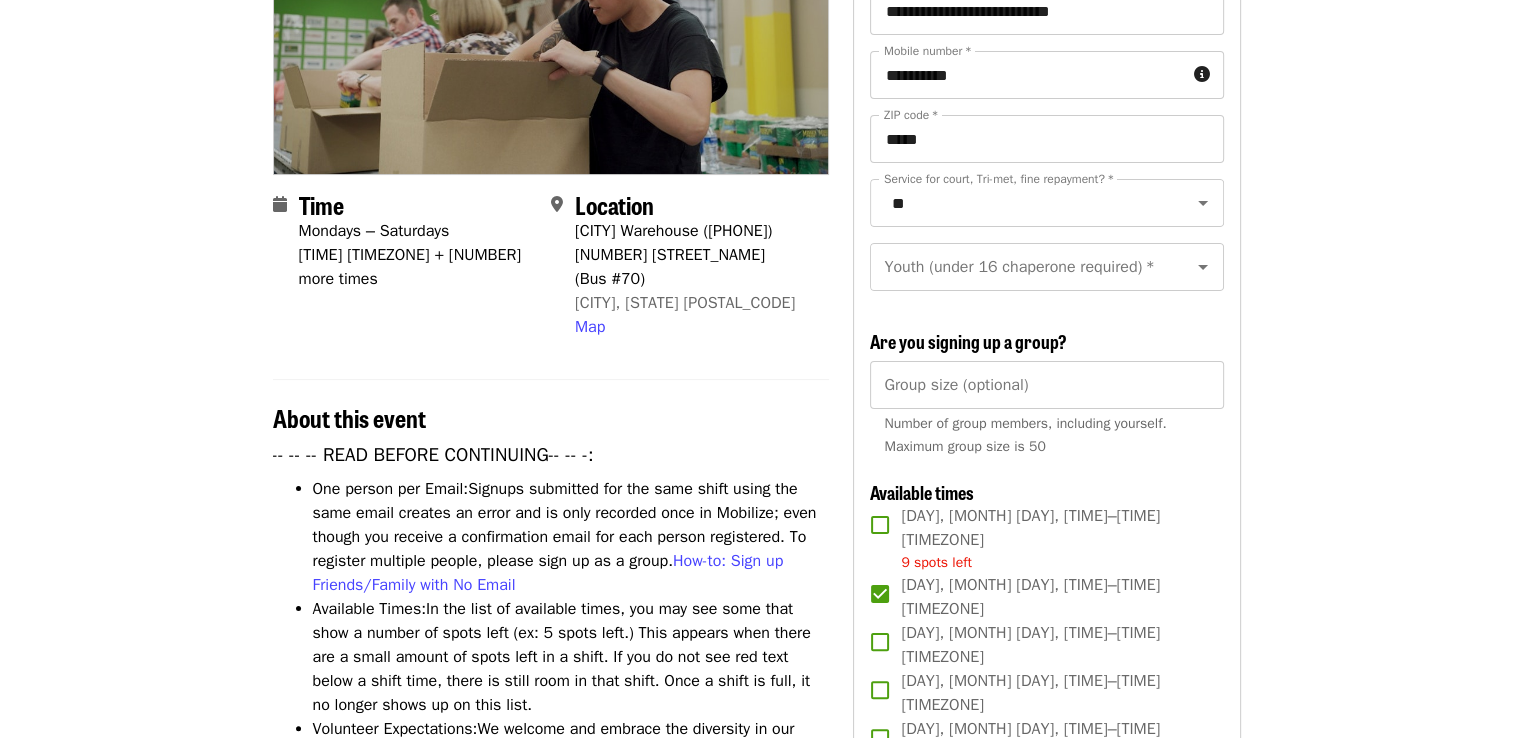 scroll, scrollTop: 367, scrollLeft: 0, axis: vertical 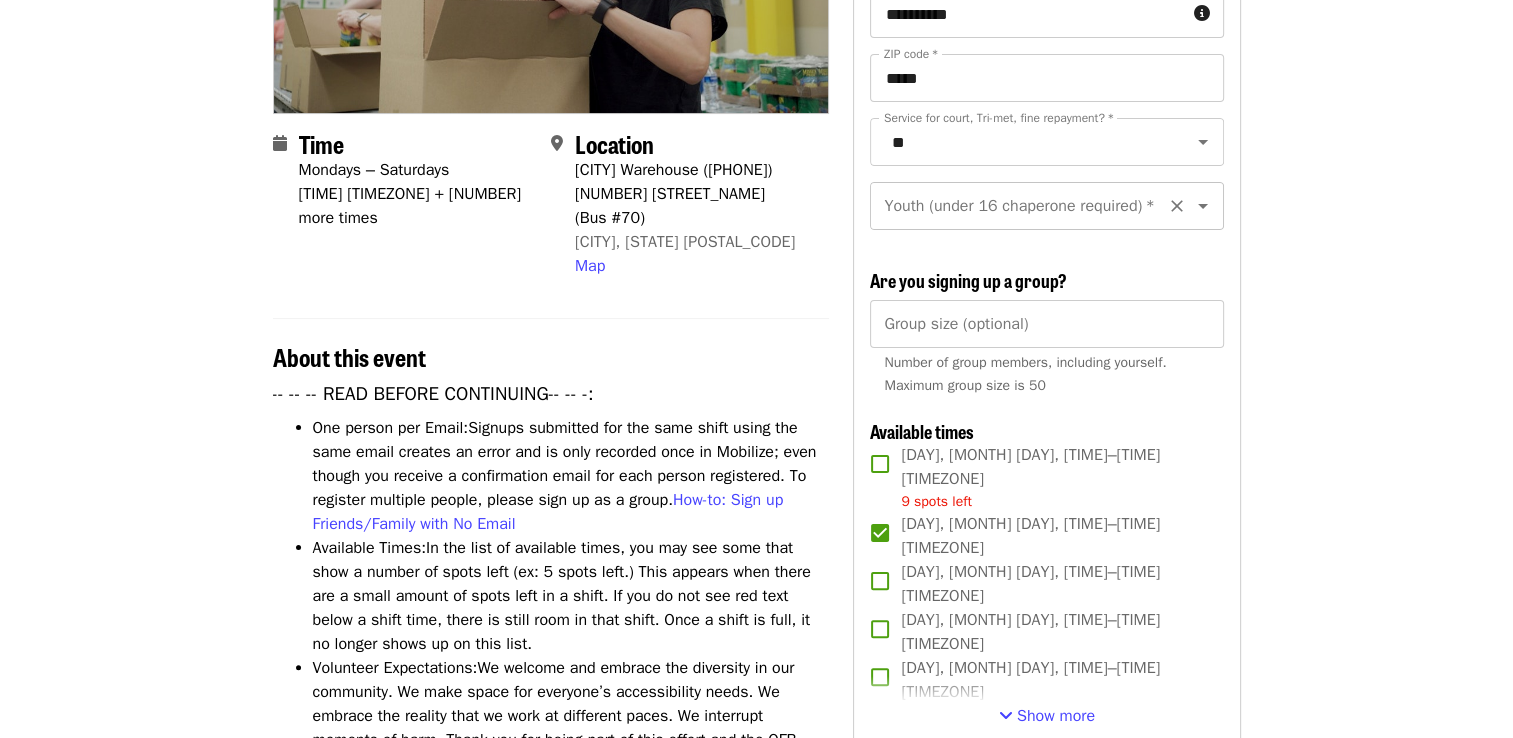 click 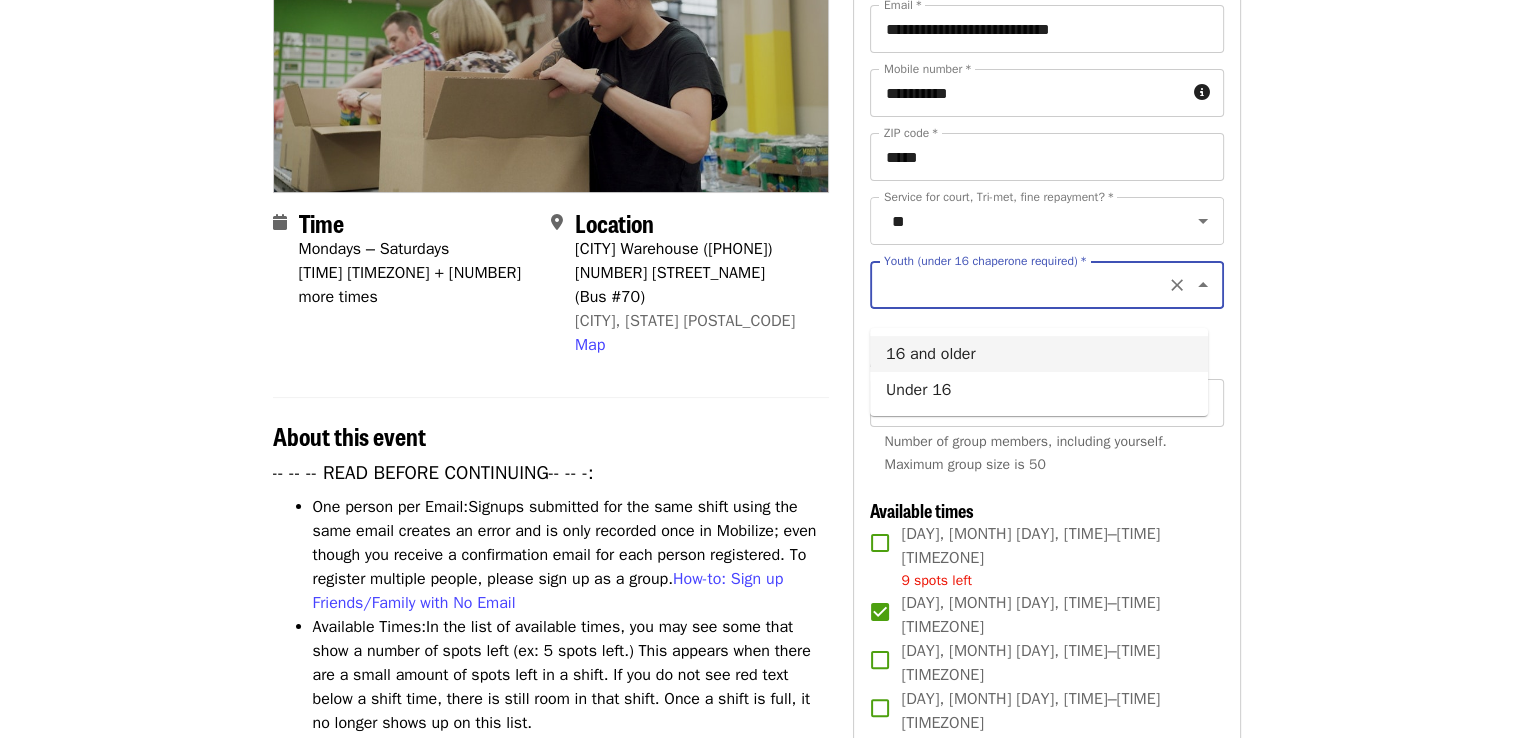 scroll, scrollTop: 375, scrollLeft: 0, axis: vertical 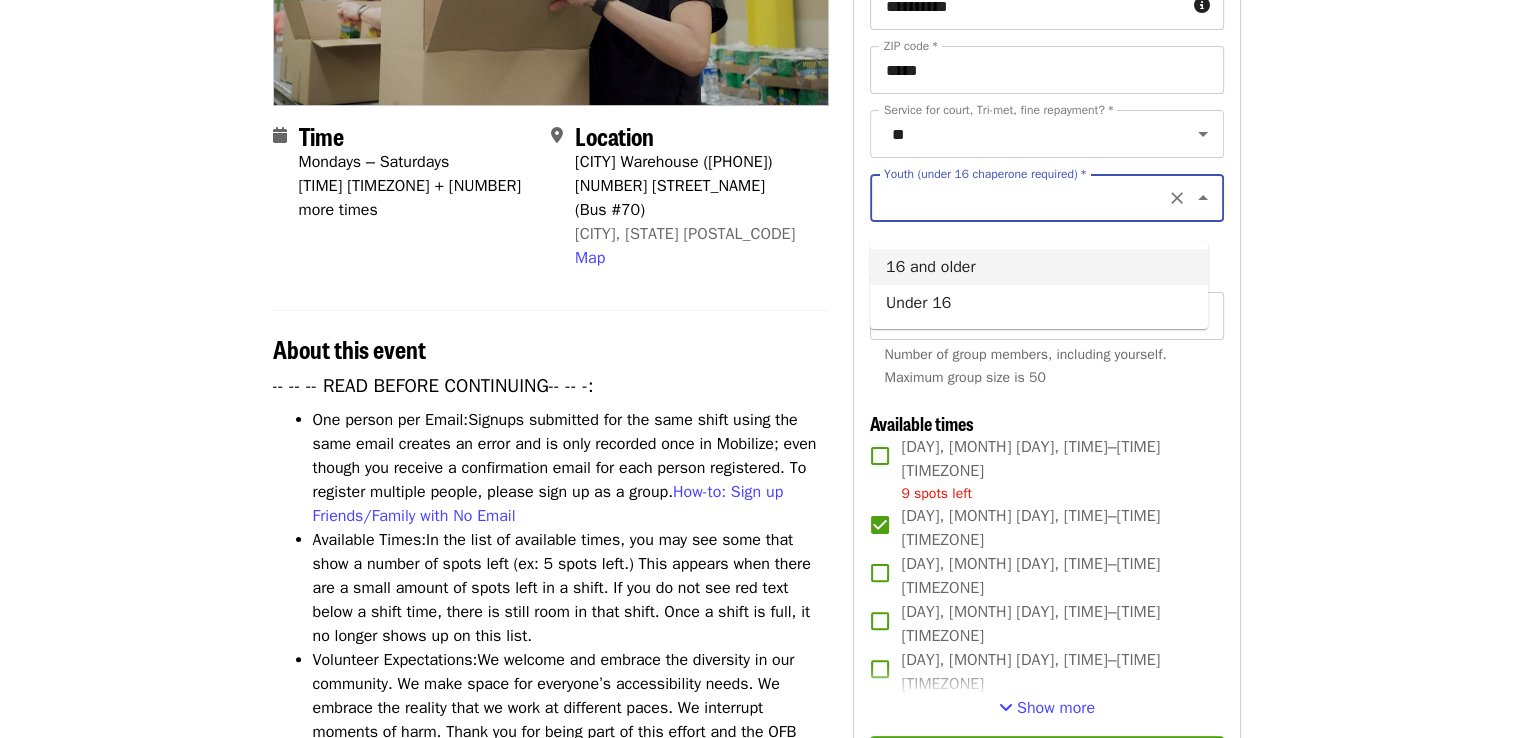 click on "16 and older" at bounding box center (1039, 267) 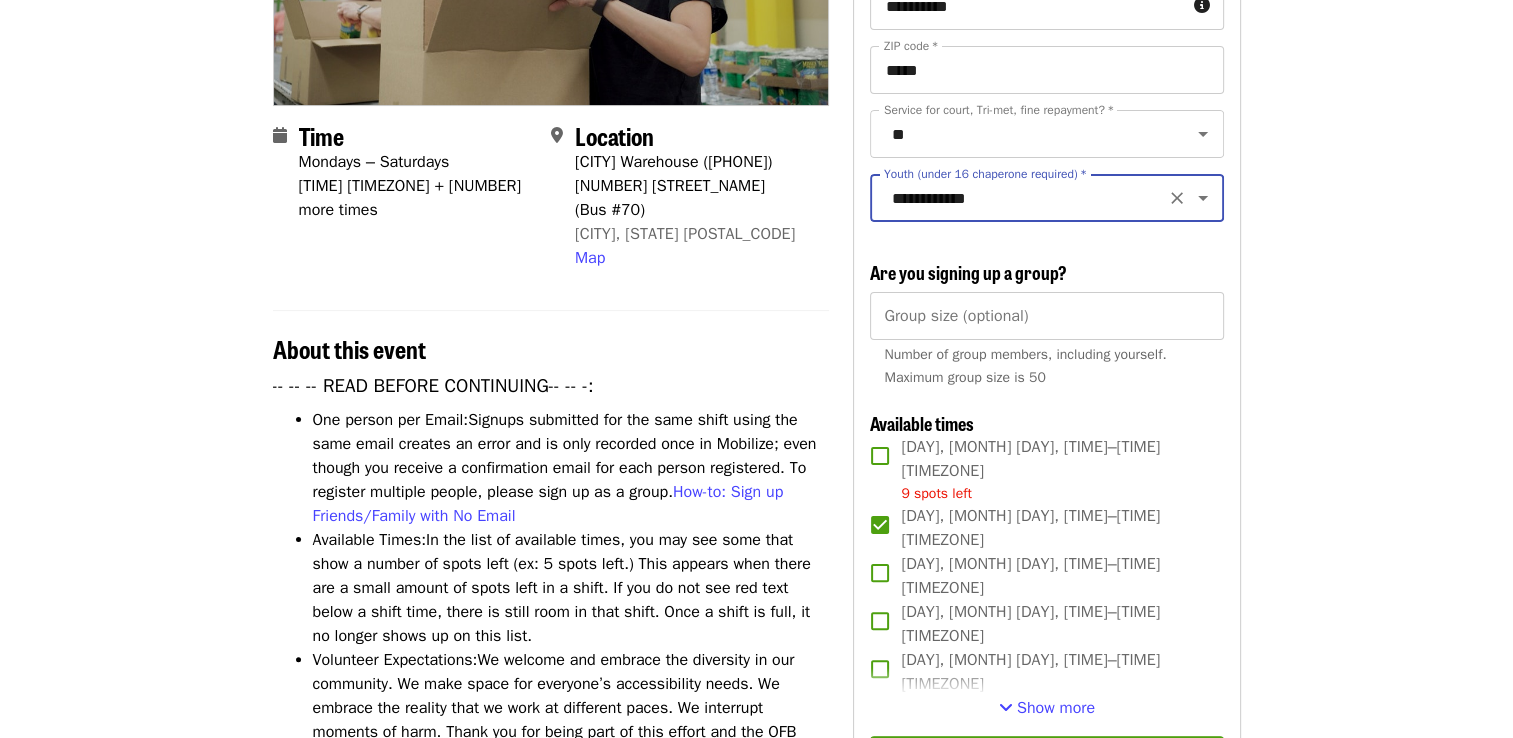 click 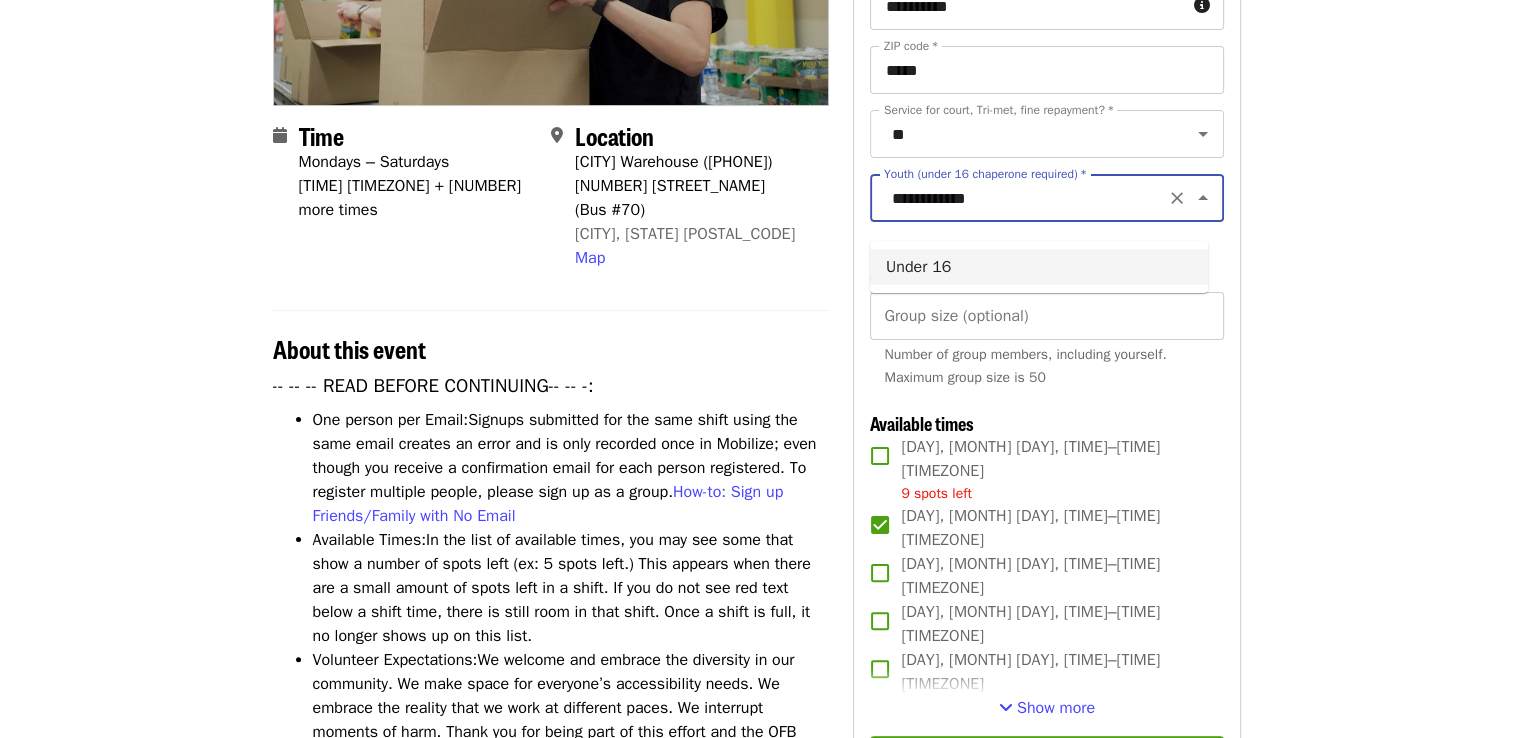 click on "Under 16" at bounding box center (1039, 267) 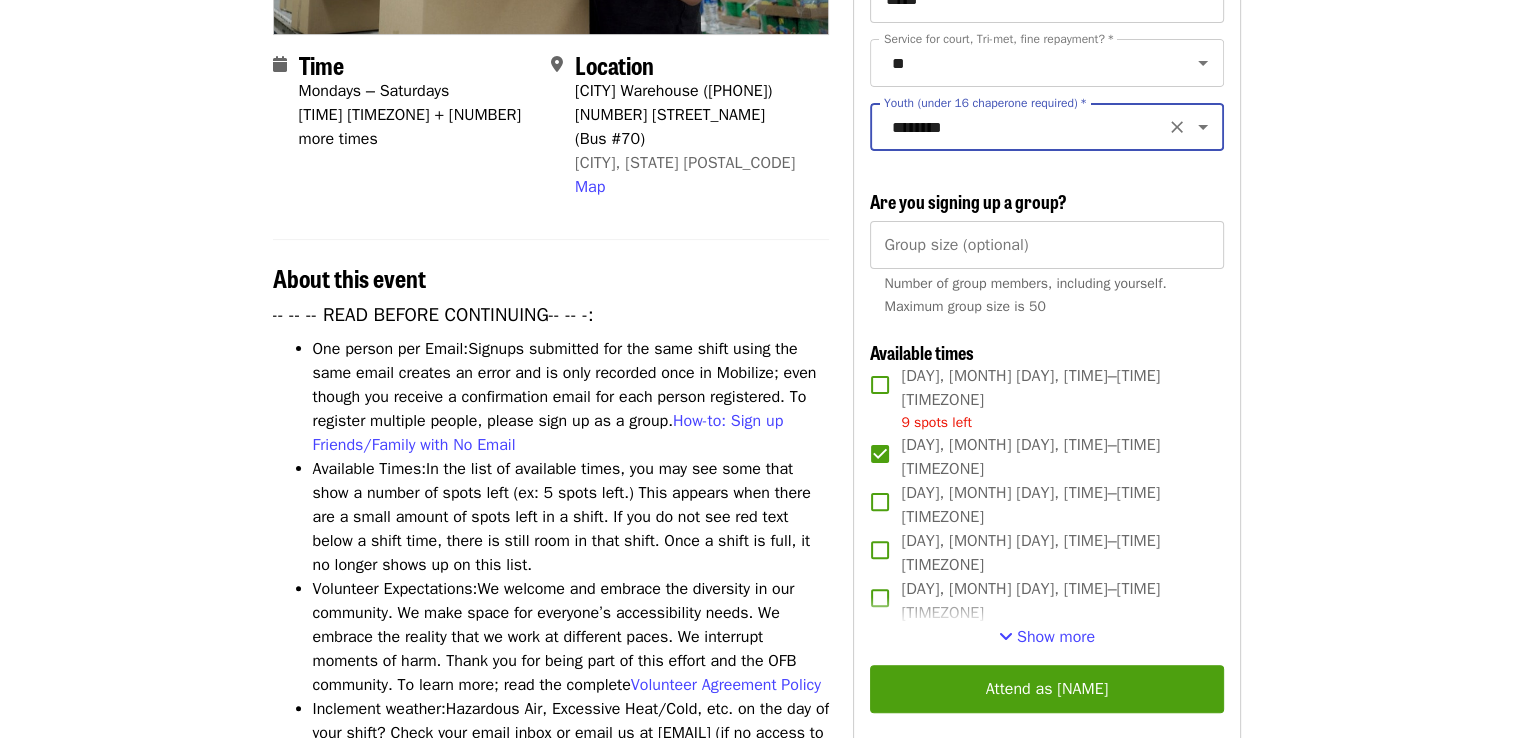 scroll, scrollTop: 447, scrollLeft: 0, axis: vertical 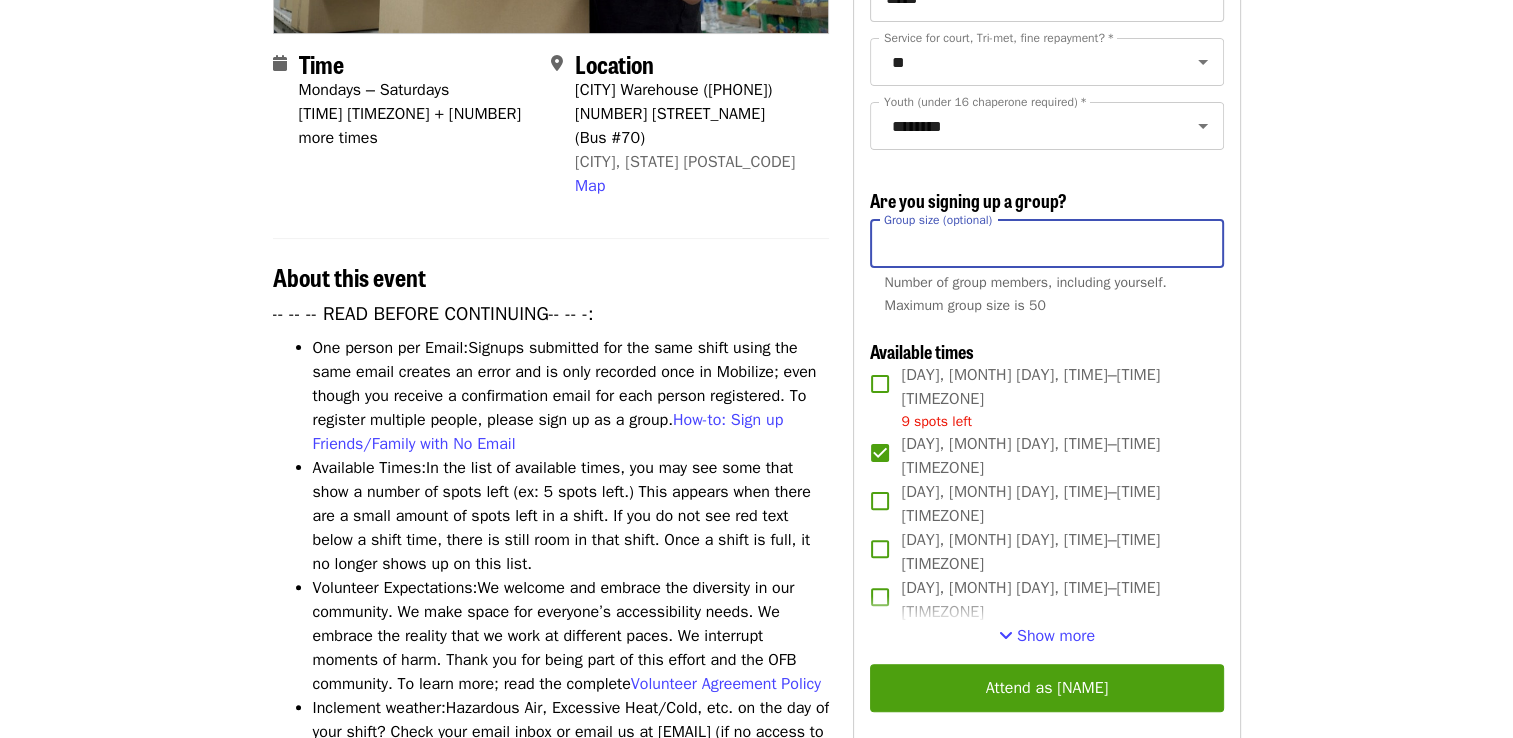 click on "Group size (optional)" at bounding box center (1046, 244) 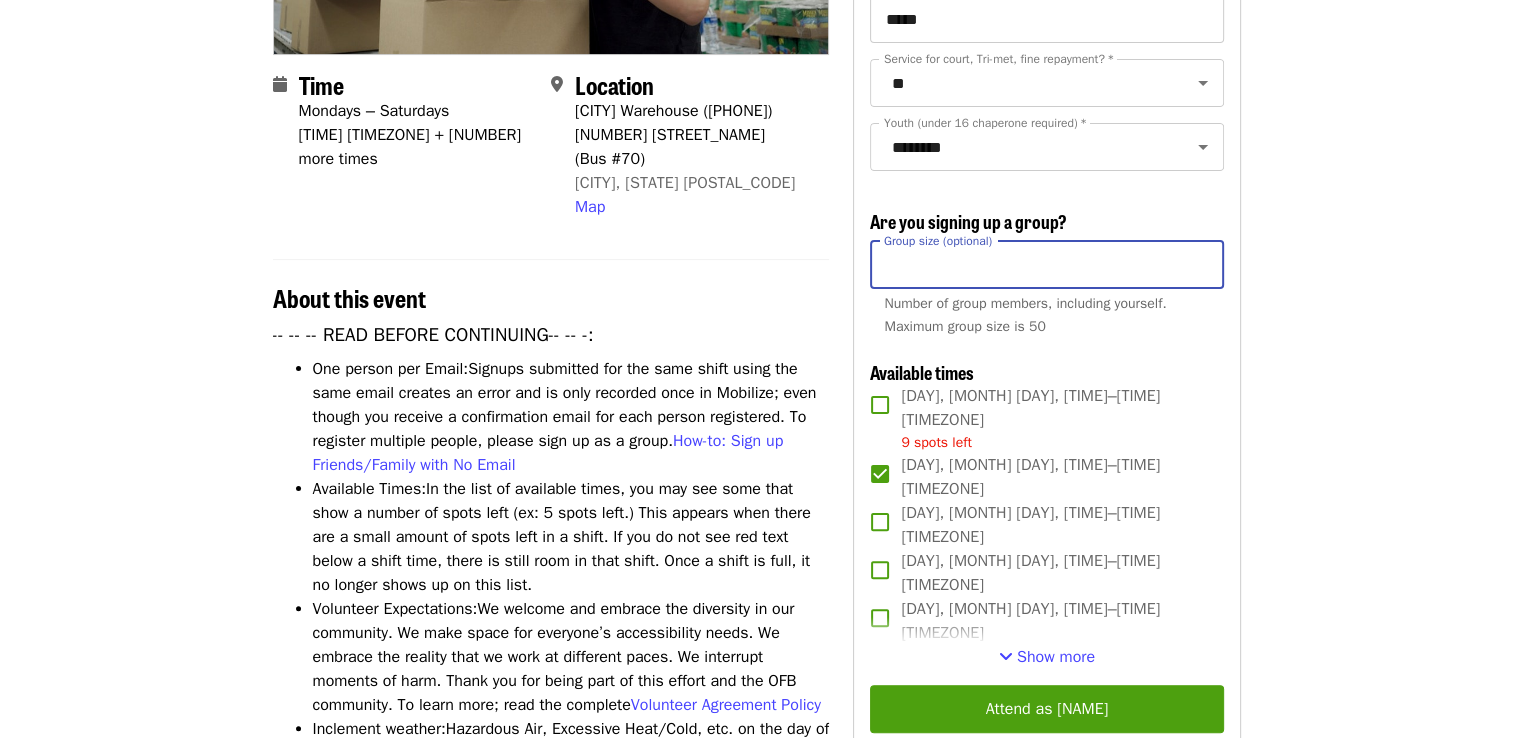 scroll, scrollTop: 428, scrollLeft: 0, axis: vertical 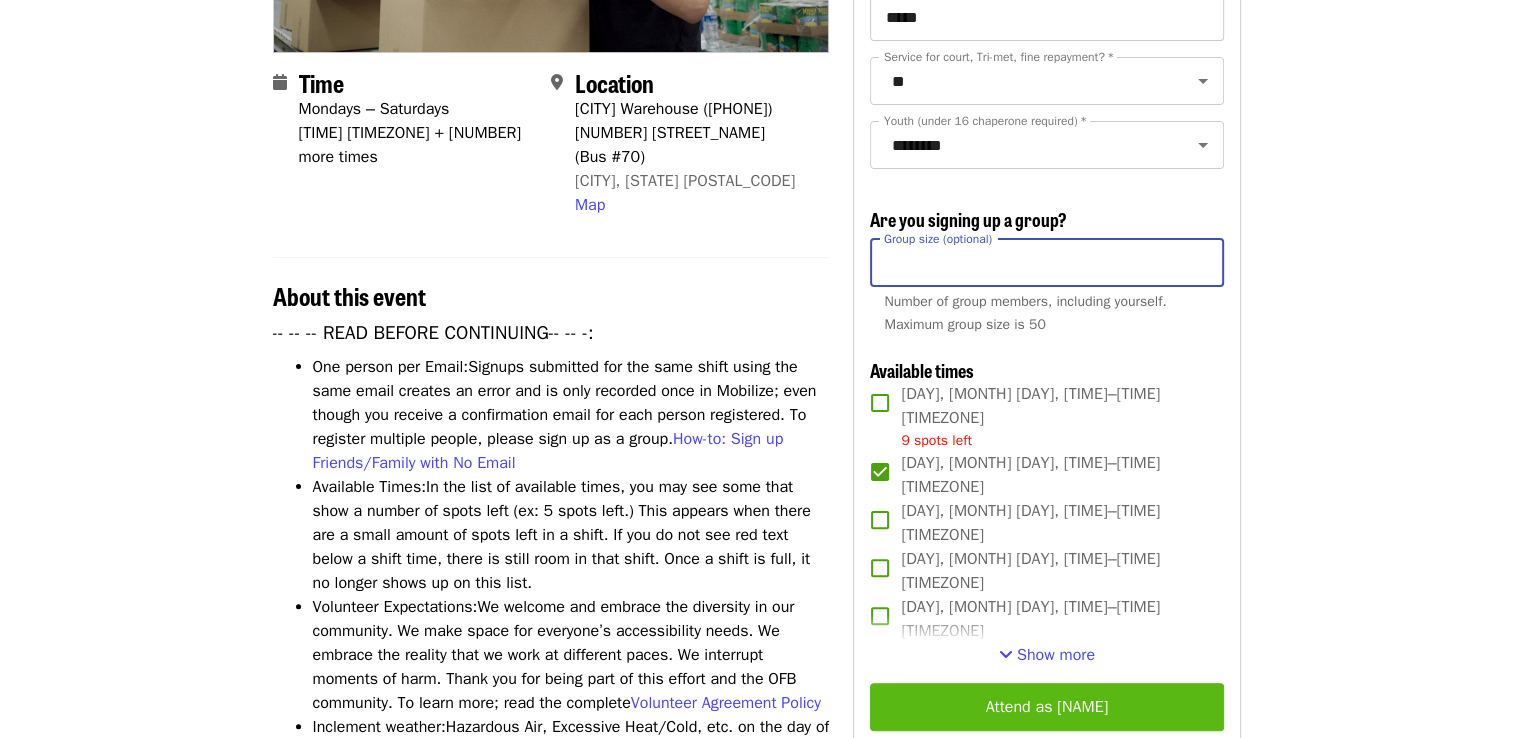 type on "*" 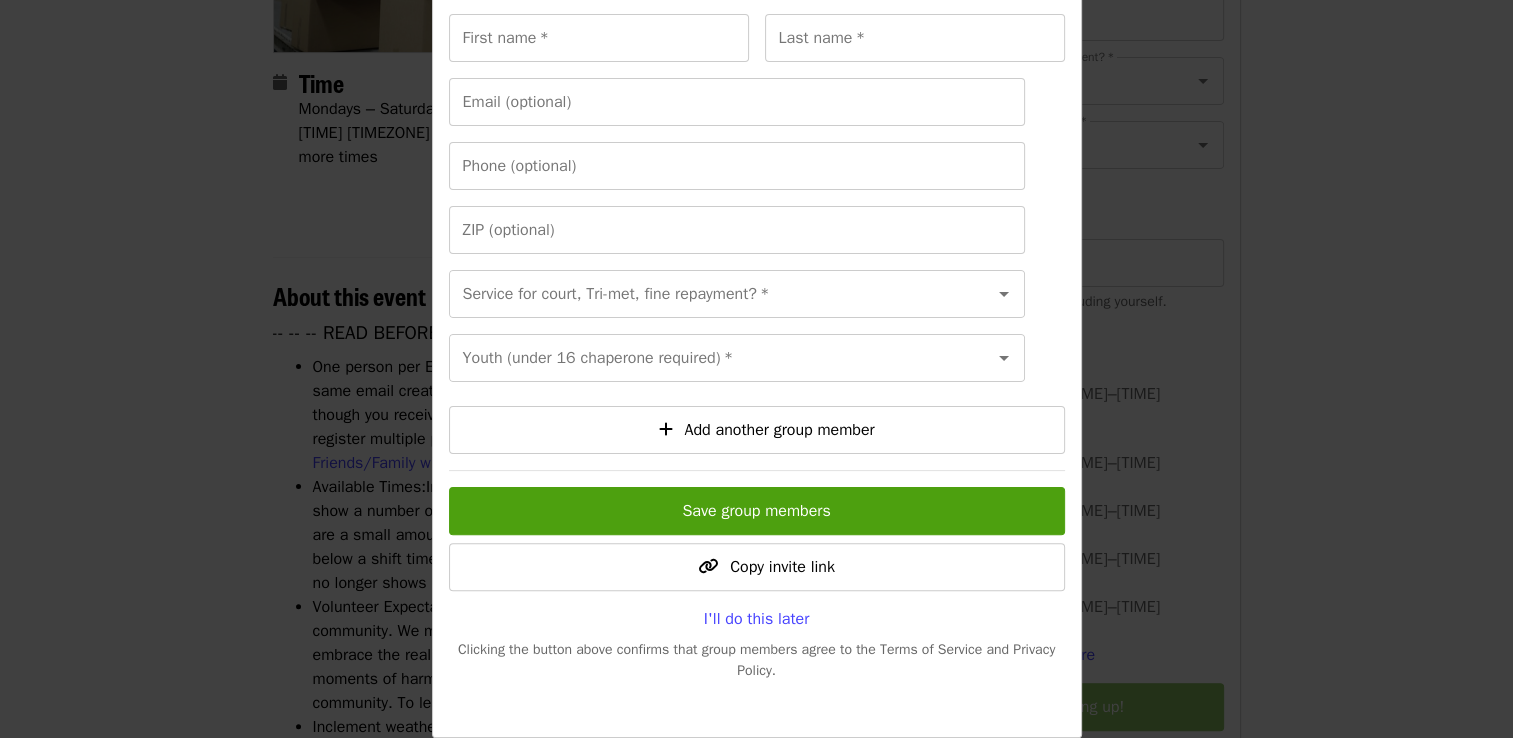 scroll, scrollTop: 0, scrollLeft: 0, axis: both 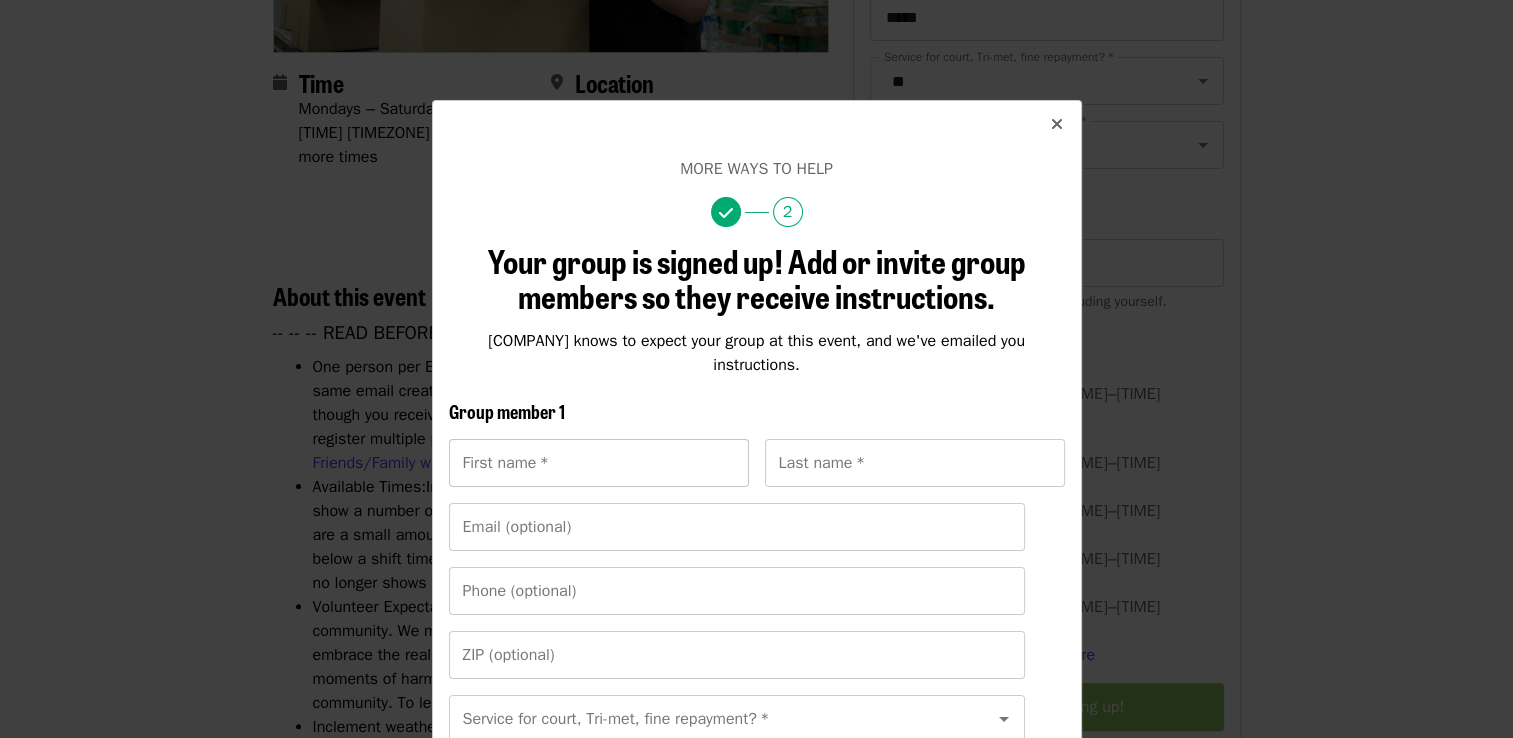click on "First name   *" at bounding box center (599, 463) 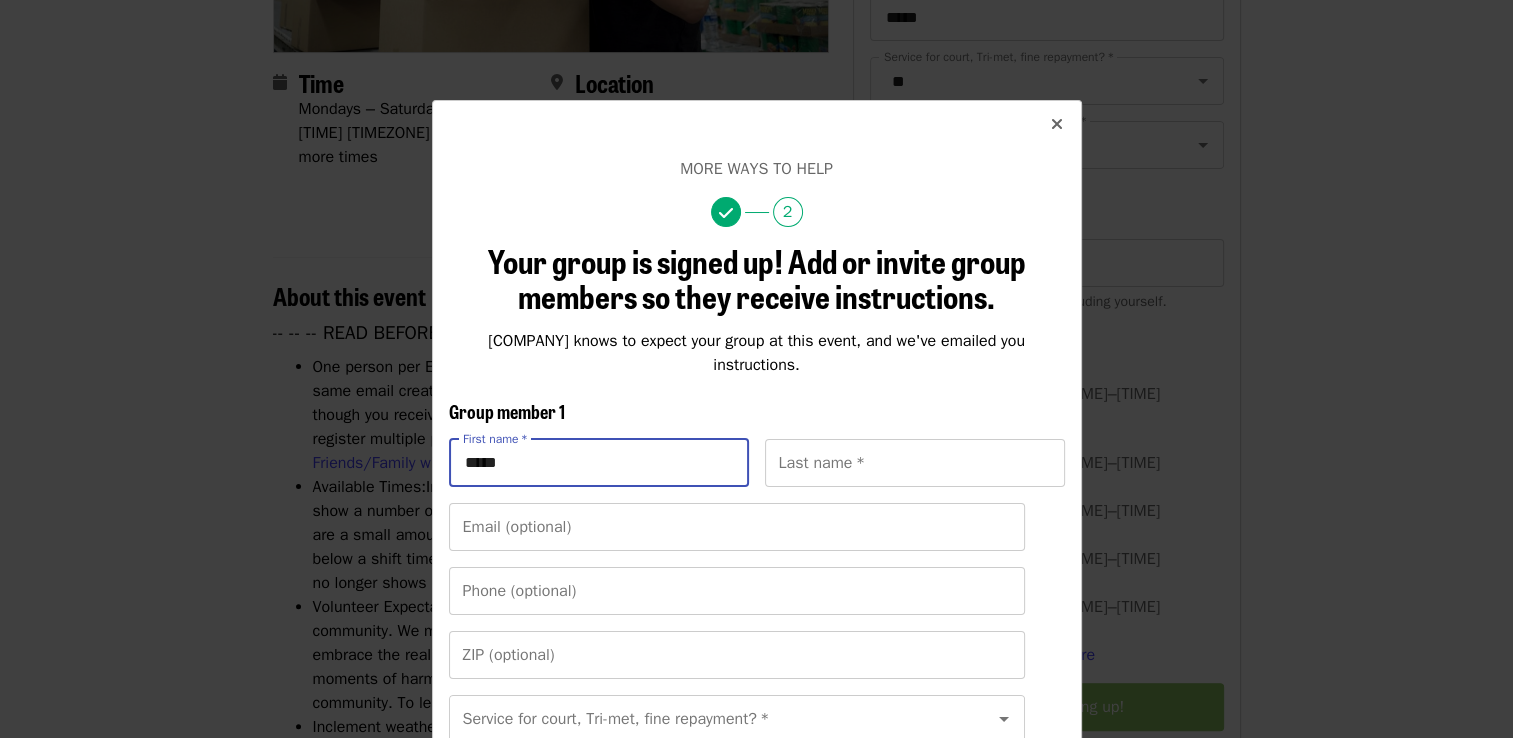 type on "*****" 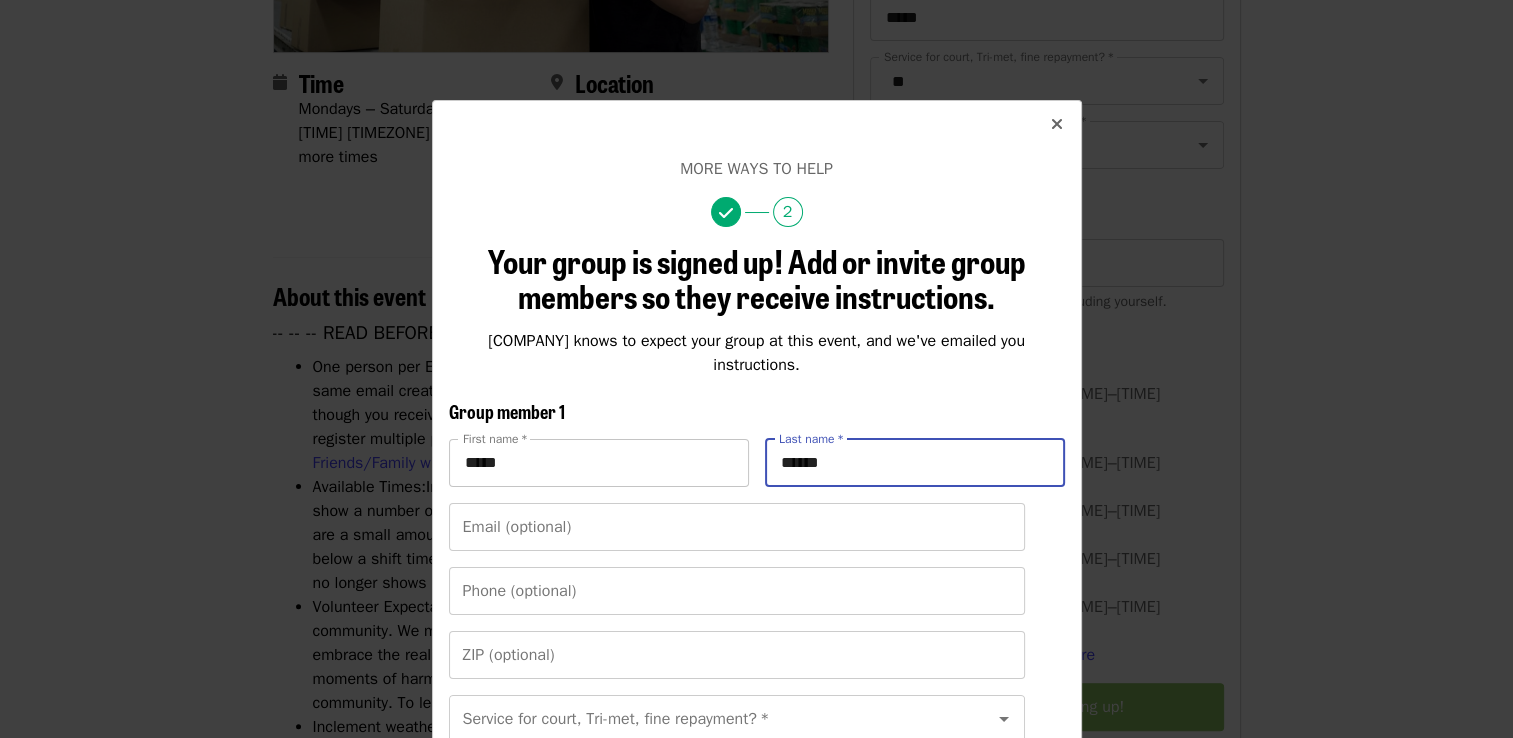 type on "******" 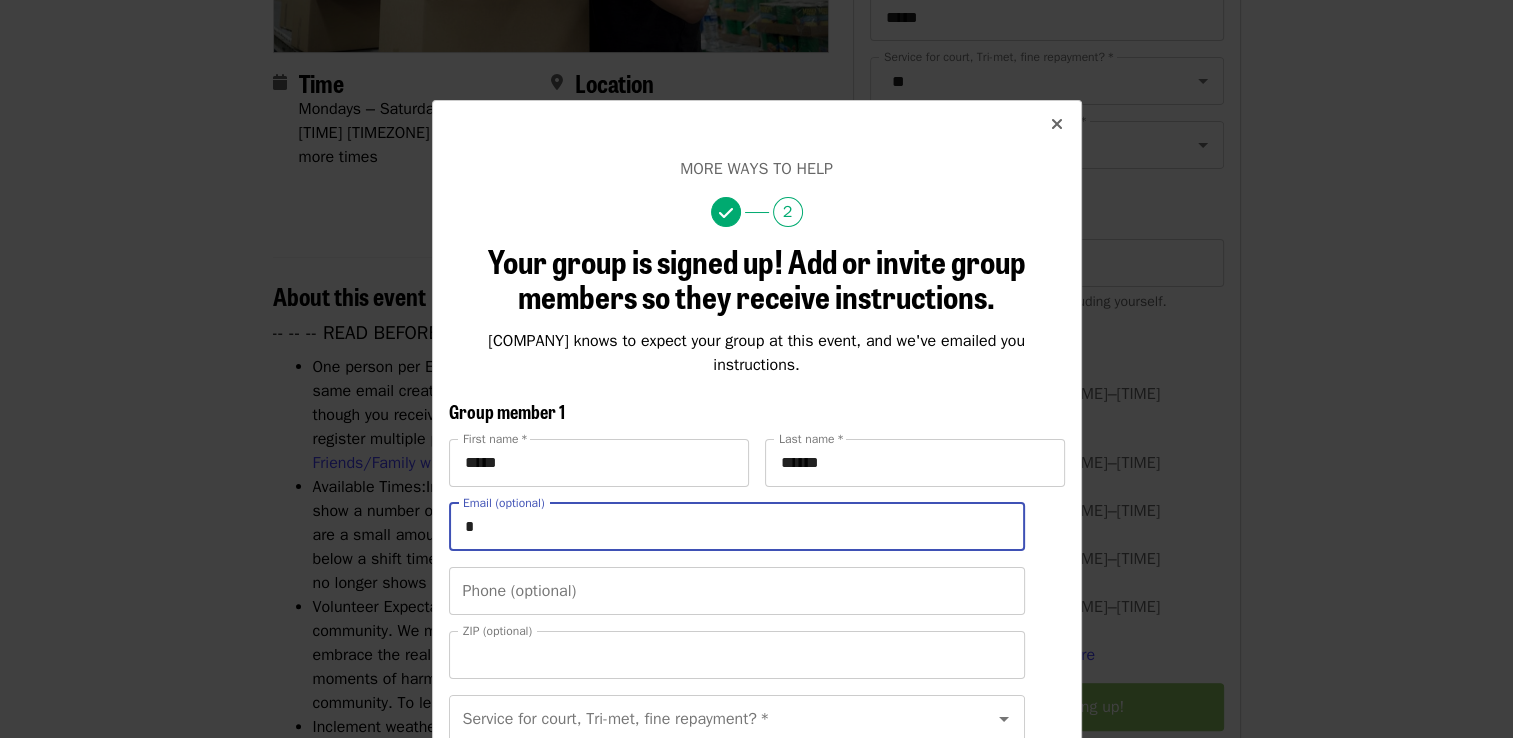type on "**********" 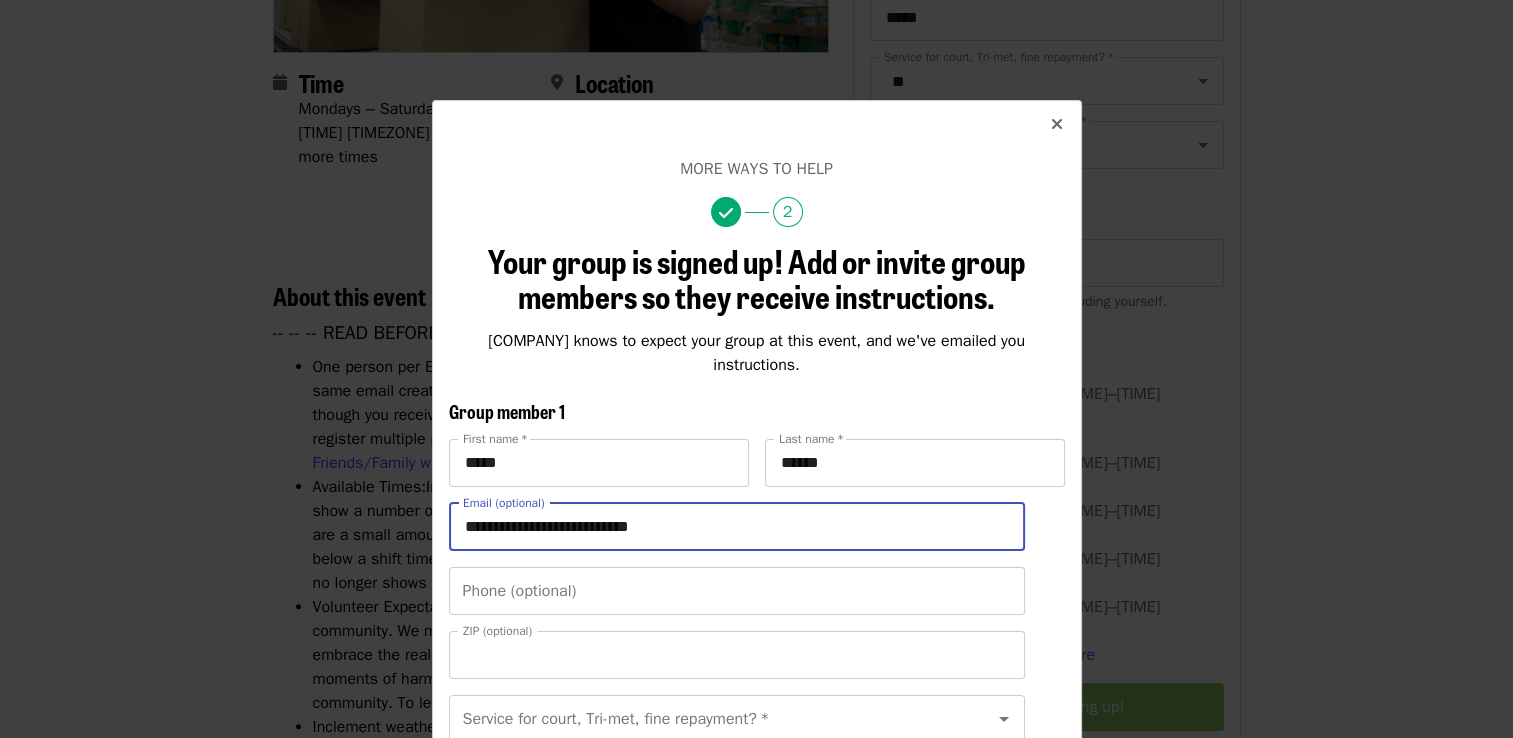 type on "*****" 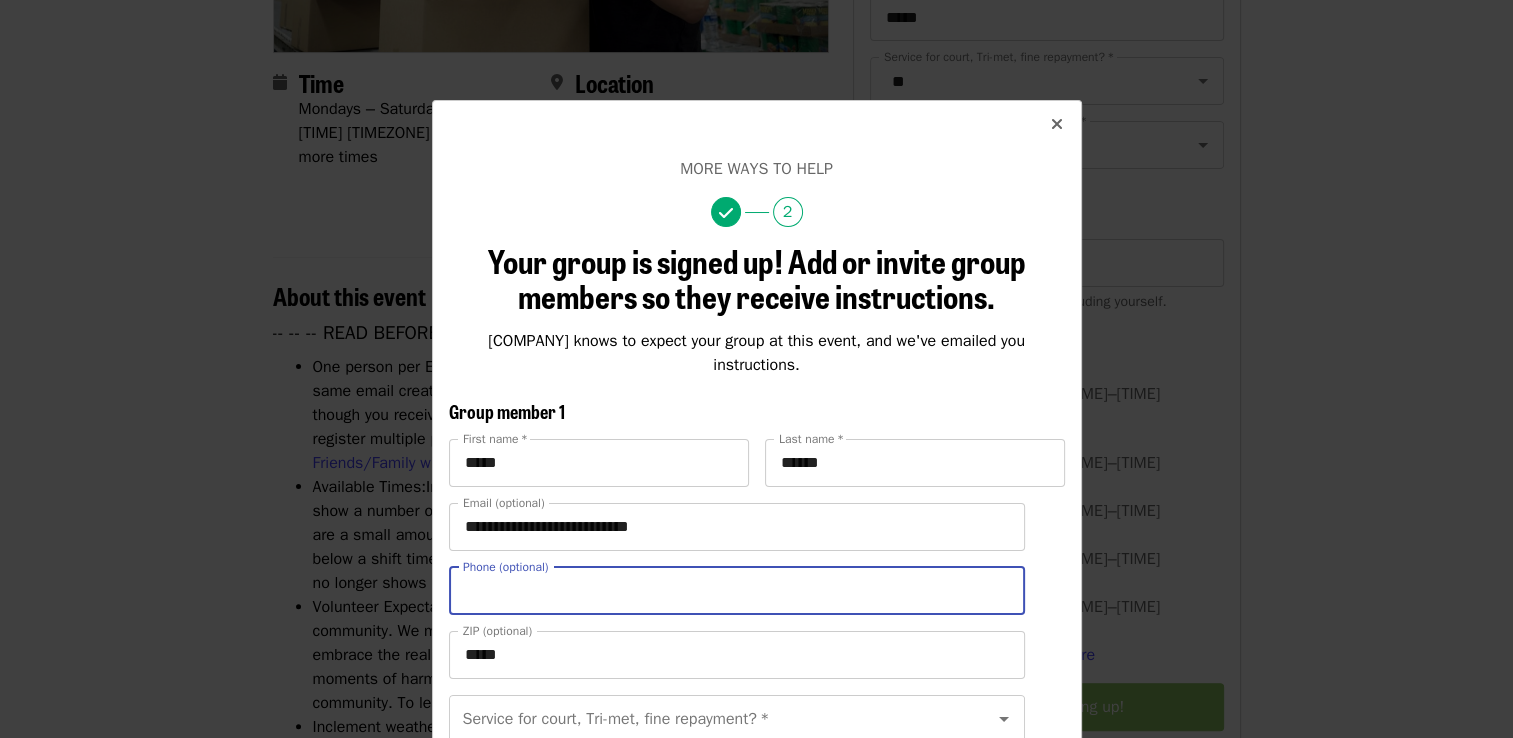 click on "Phone (optional)" at bounding box center (737, 591) 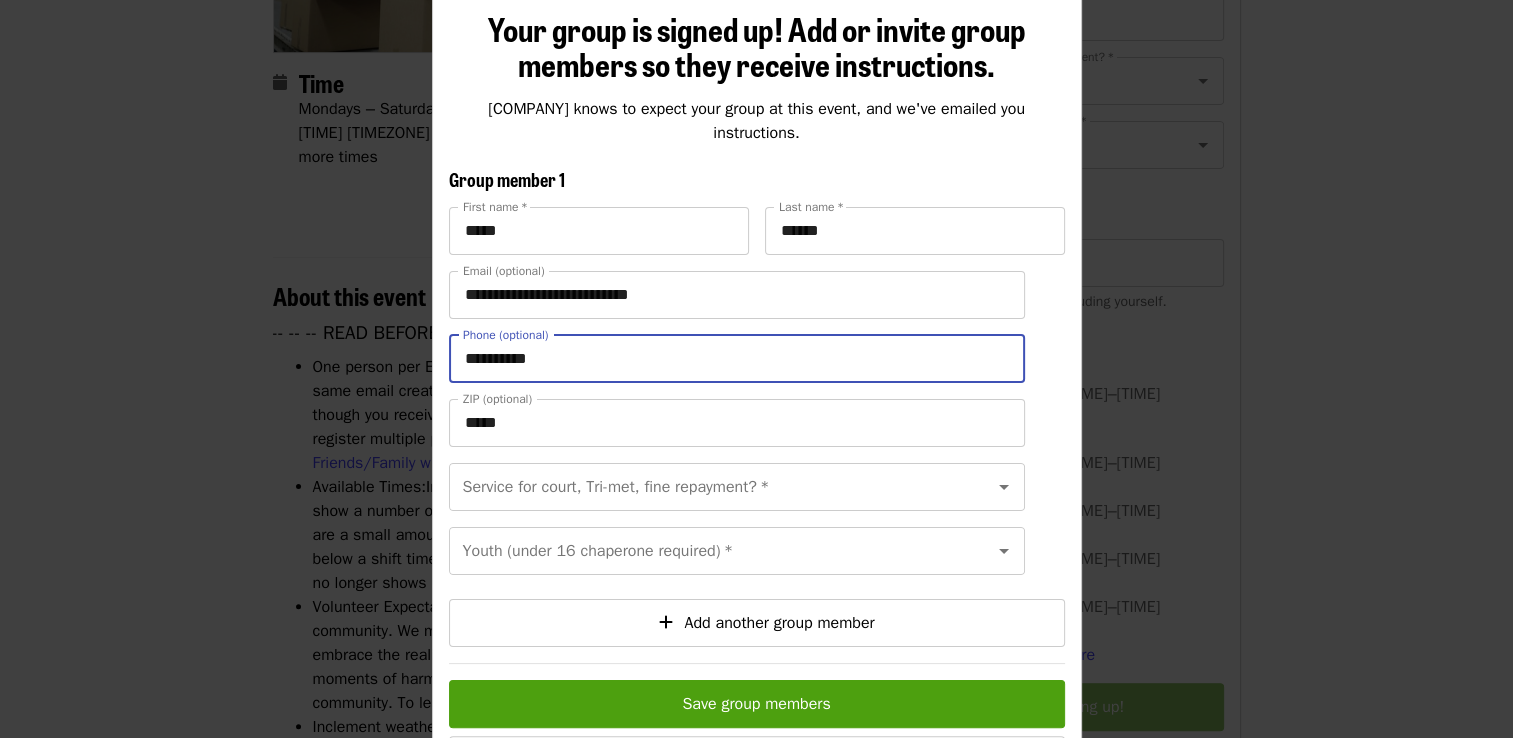 scroll, scrollTop: 238, scrollLeft: 0, axis: vertical 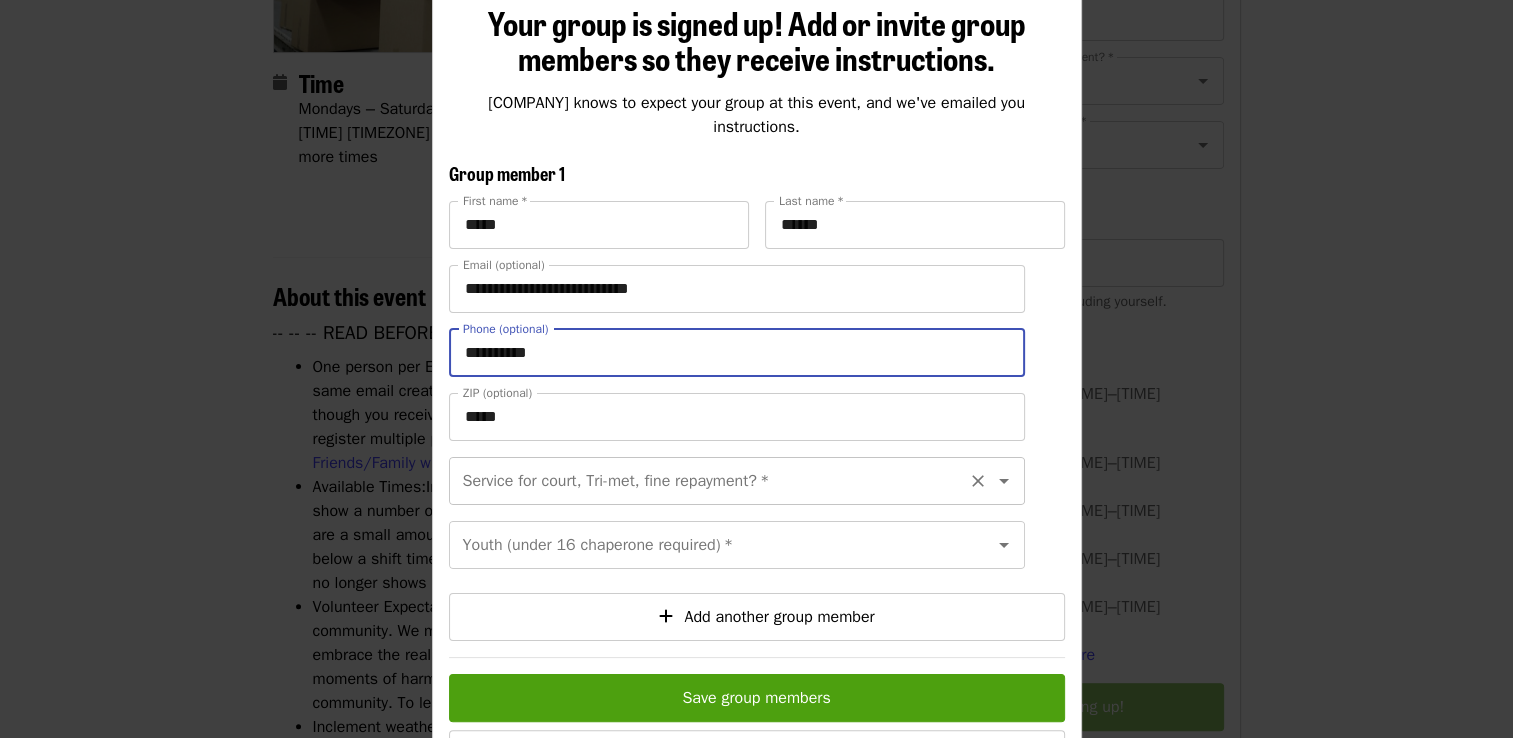 click 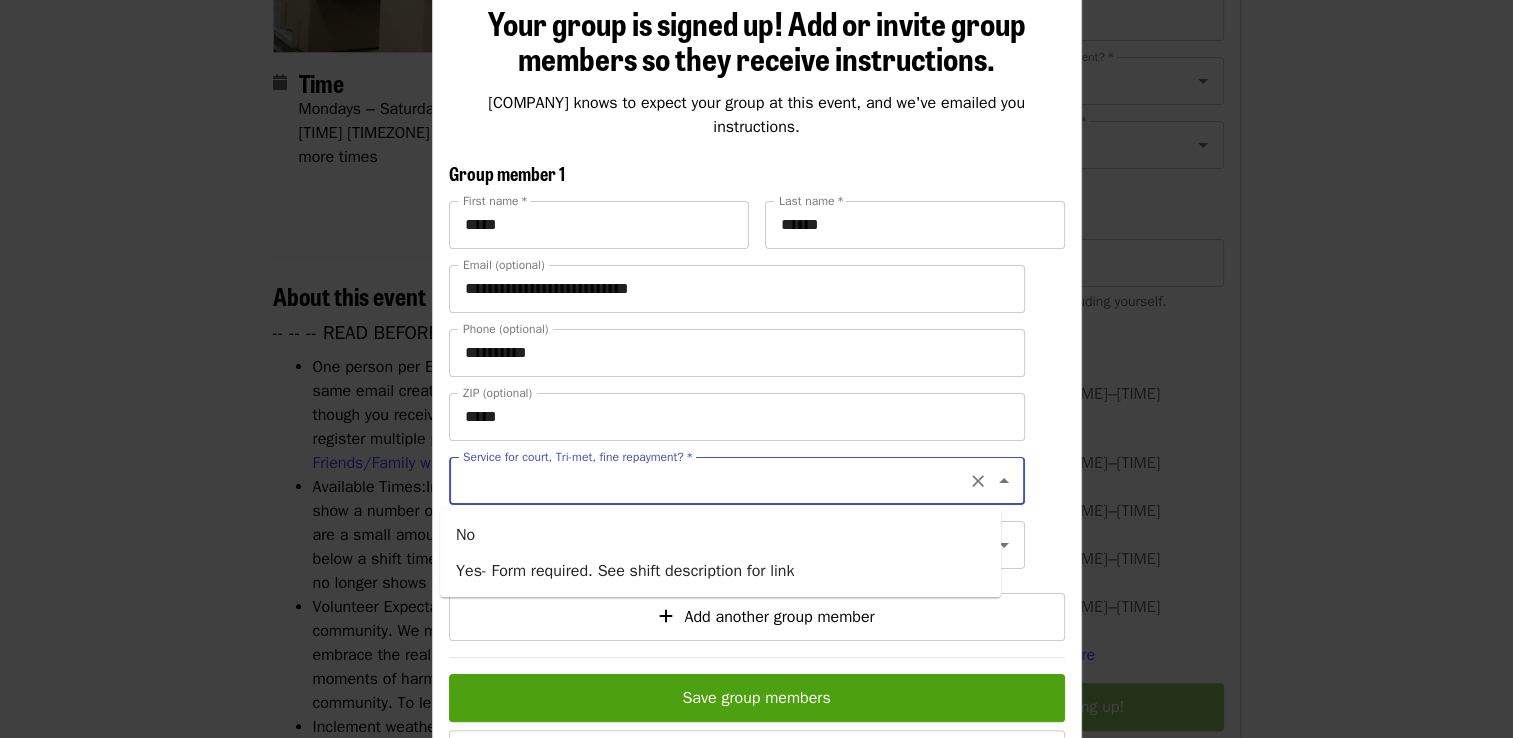click 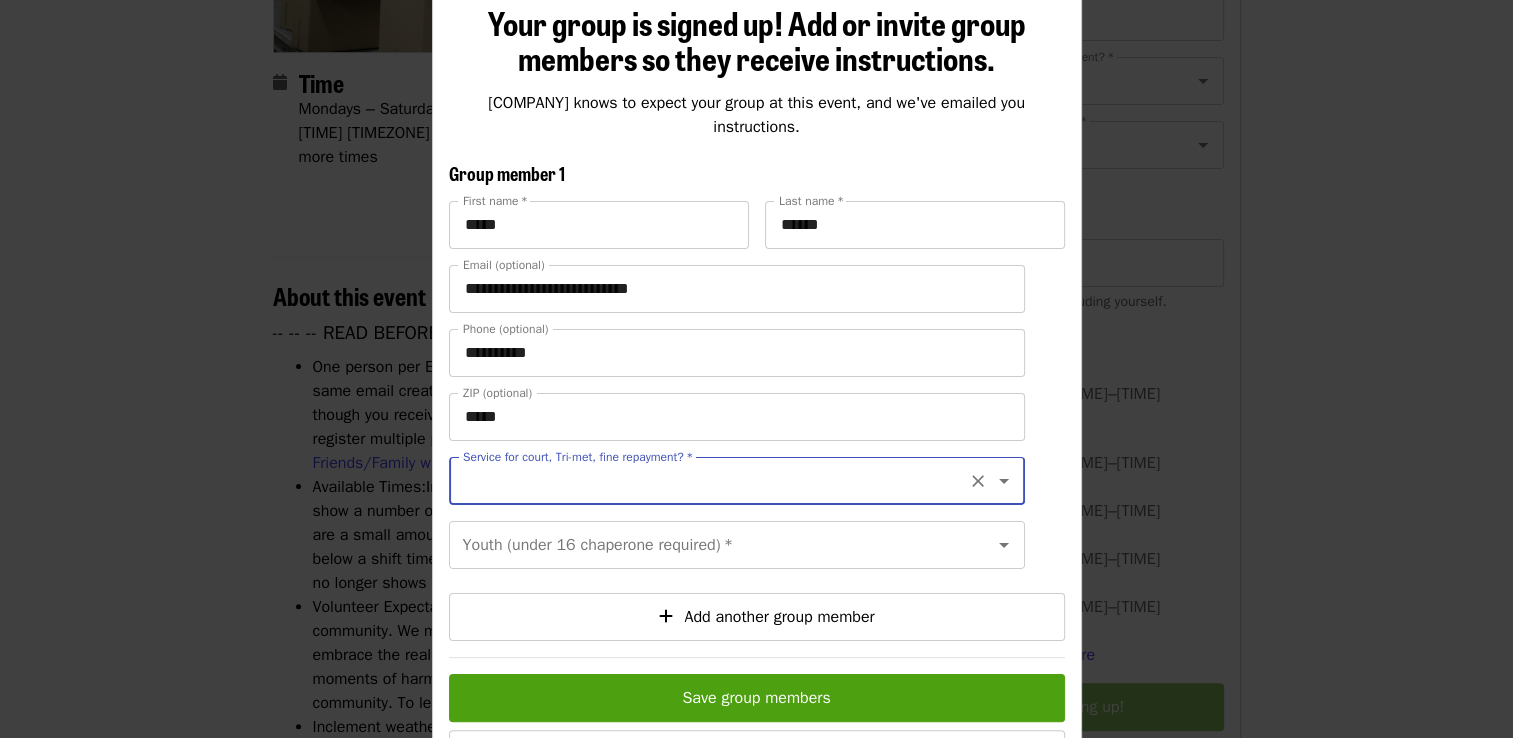 click on "Service for court, Tri-met, fine repayment?   *" at bounding box center (712, 481) 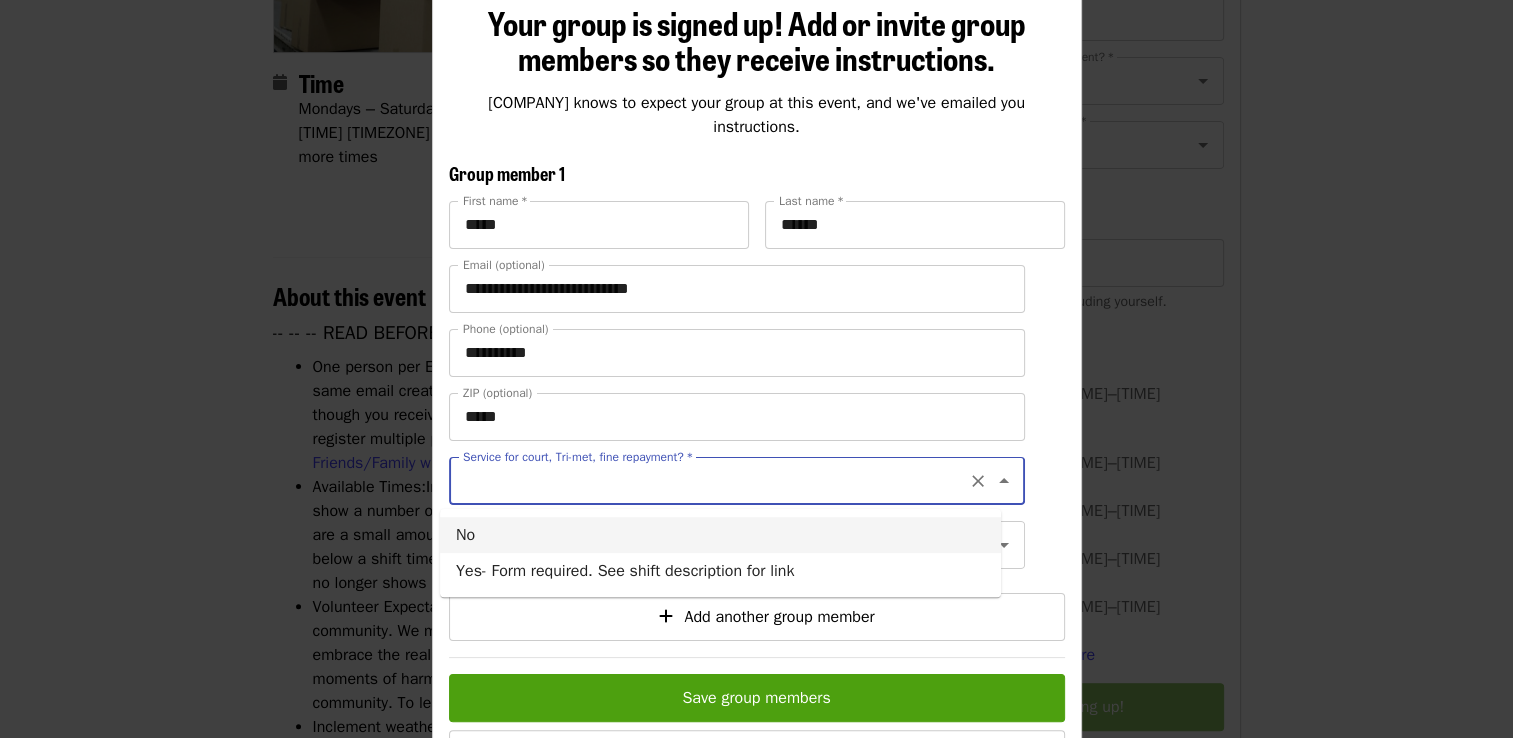 click on "No" at bounding box center [720, 535] 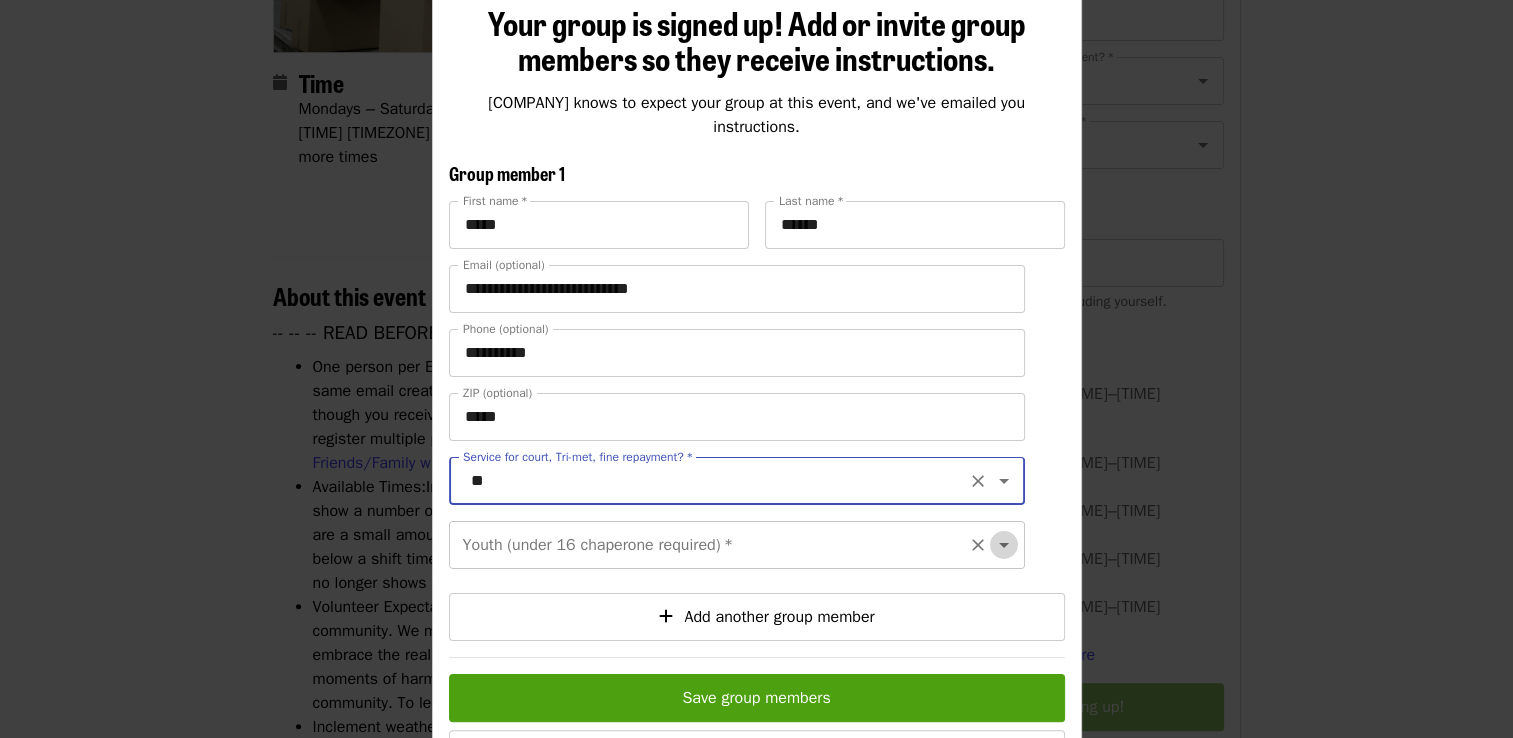 click 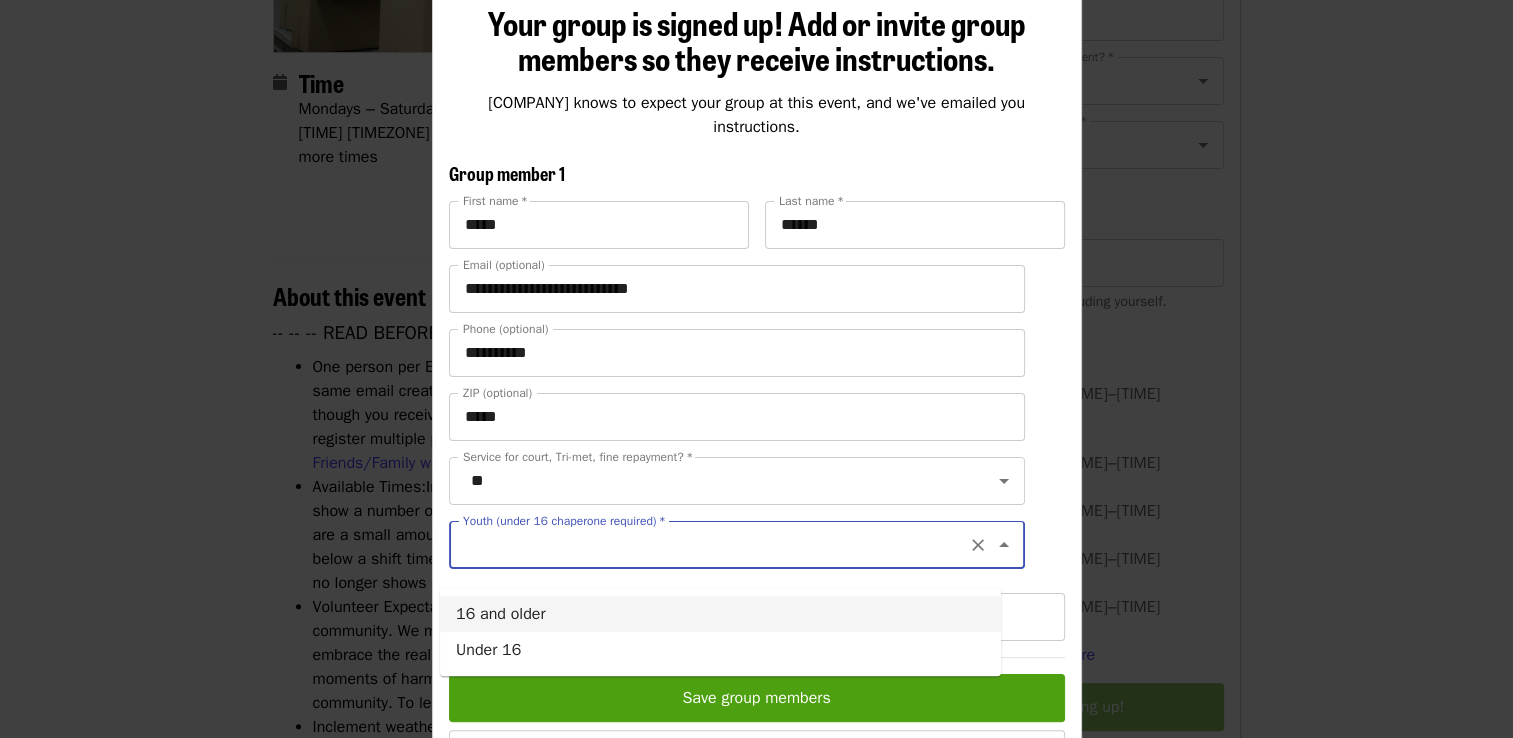 click on "16 and older" at bounding box center (720, 614) 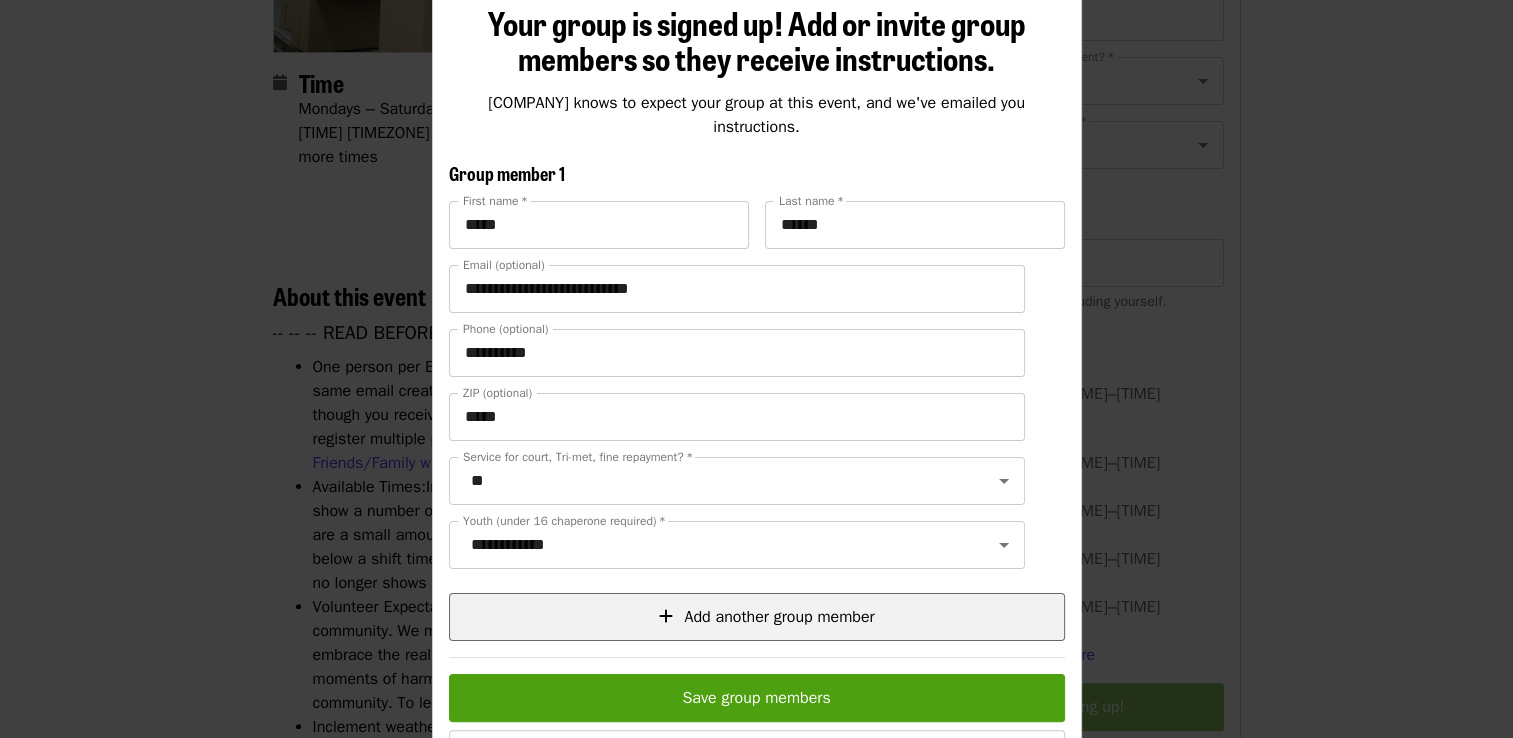 click on "Add another group member" at bounding box center [779, 617] 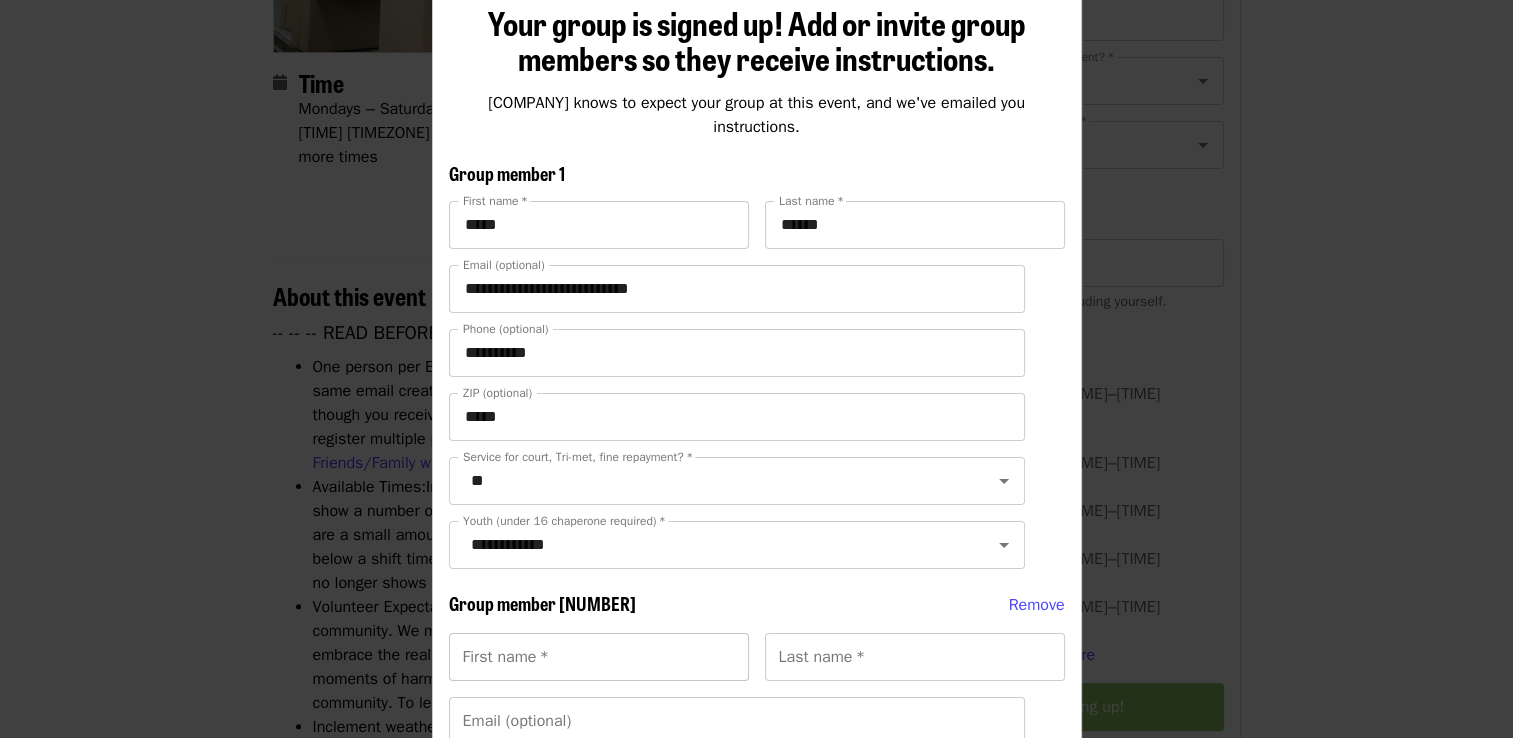 click on "First name   *" at bounding box center (599, 657) 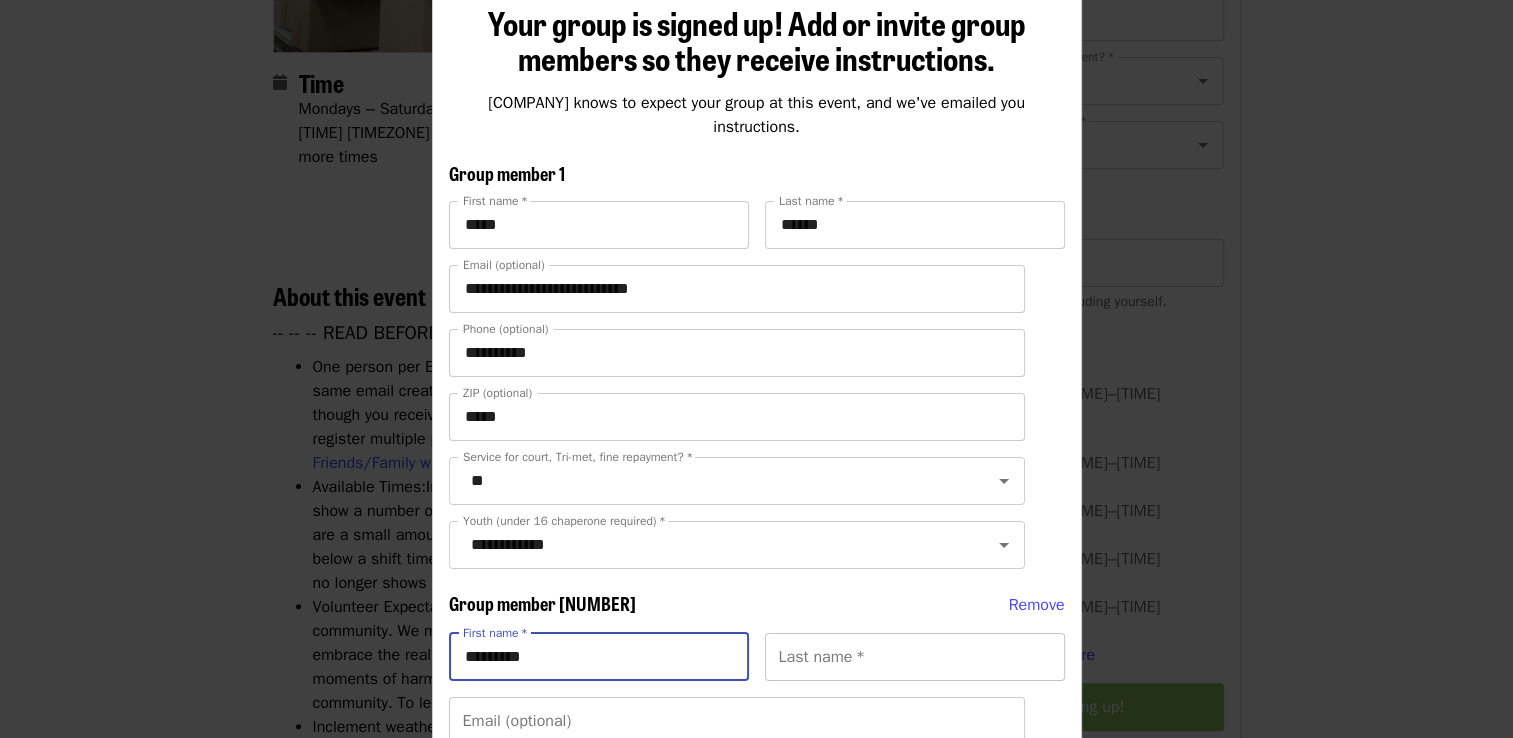 type on "*********" 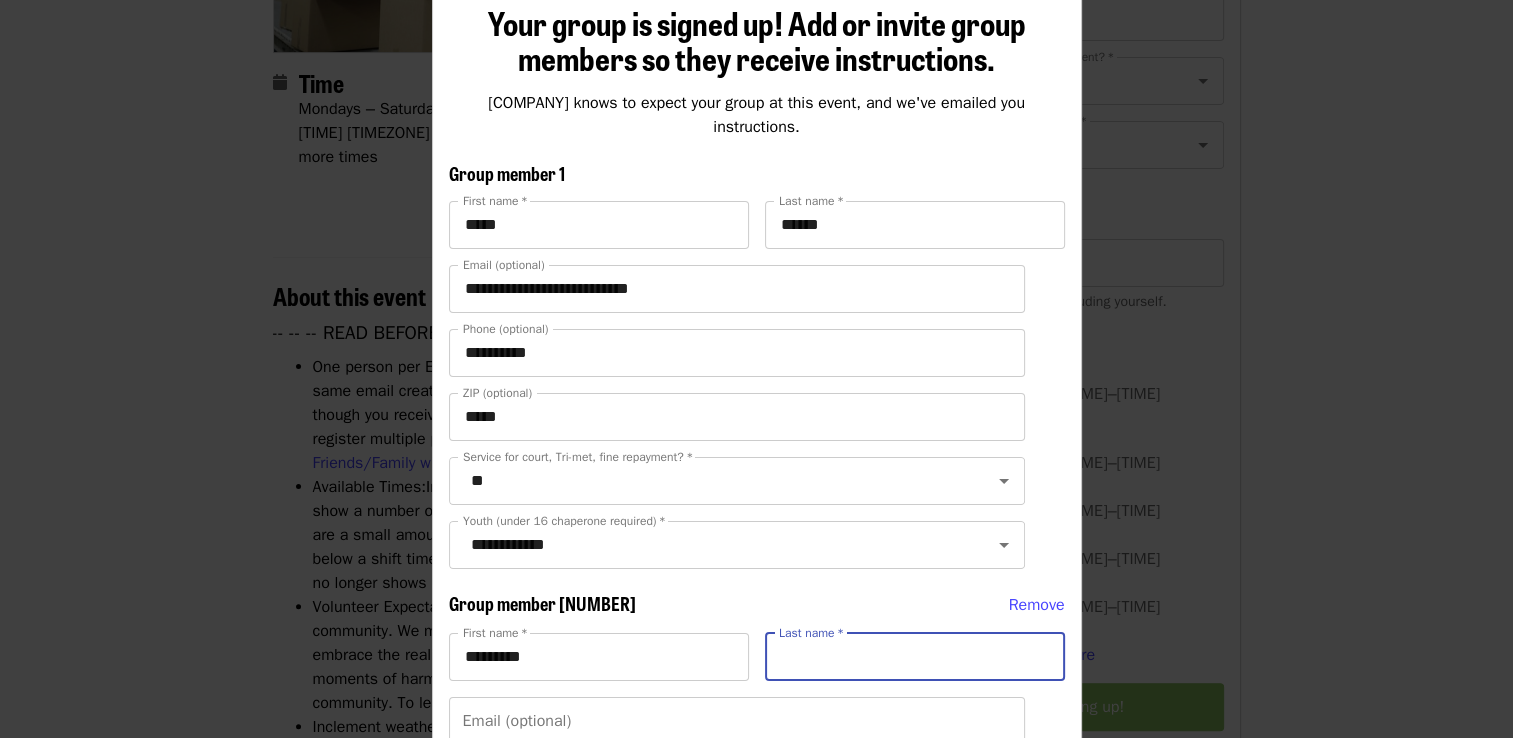 click on "Last name   *" at bounding box center (915, 657) 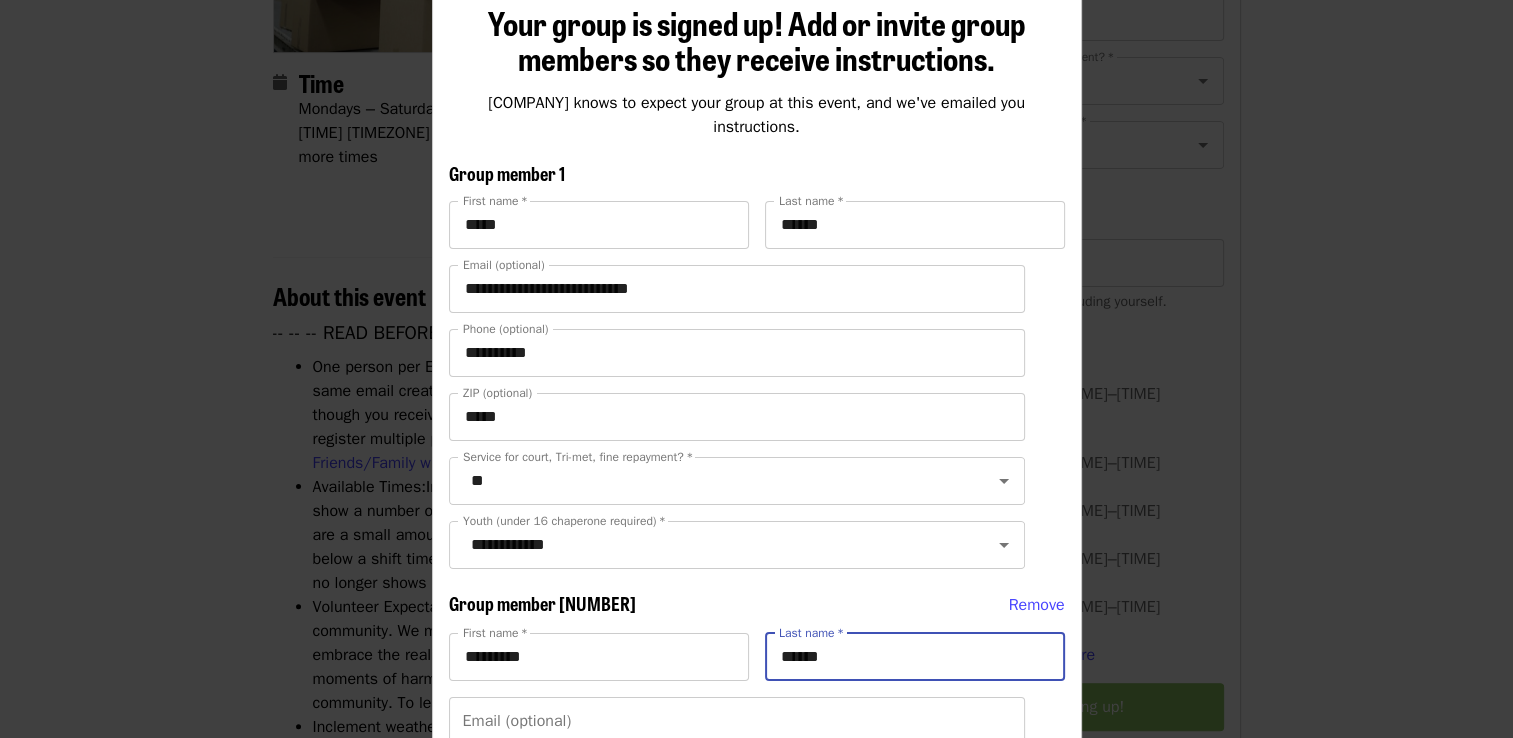 type on "******" 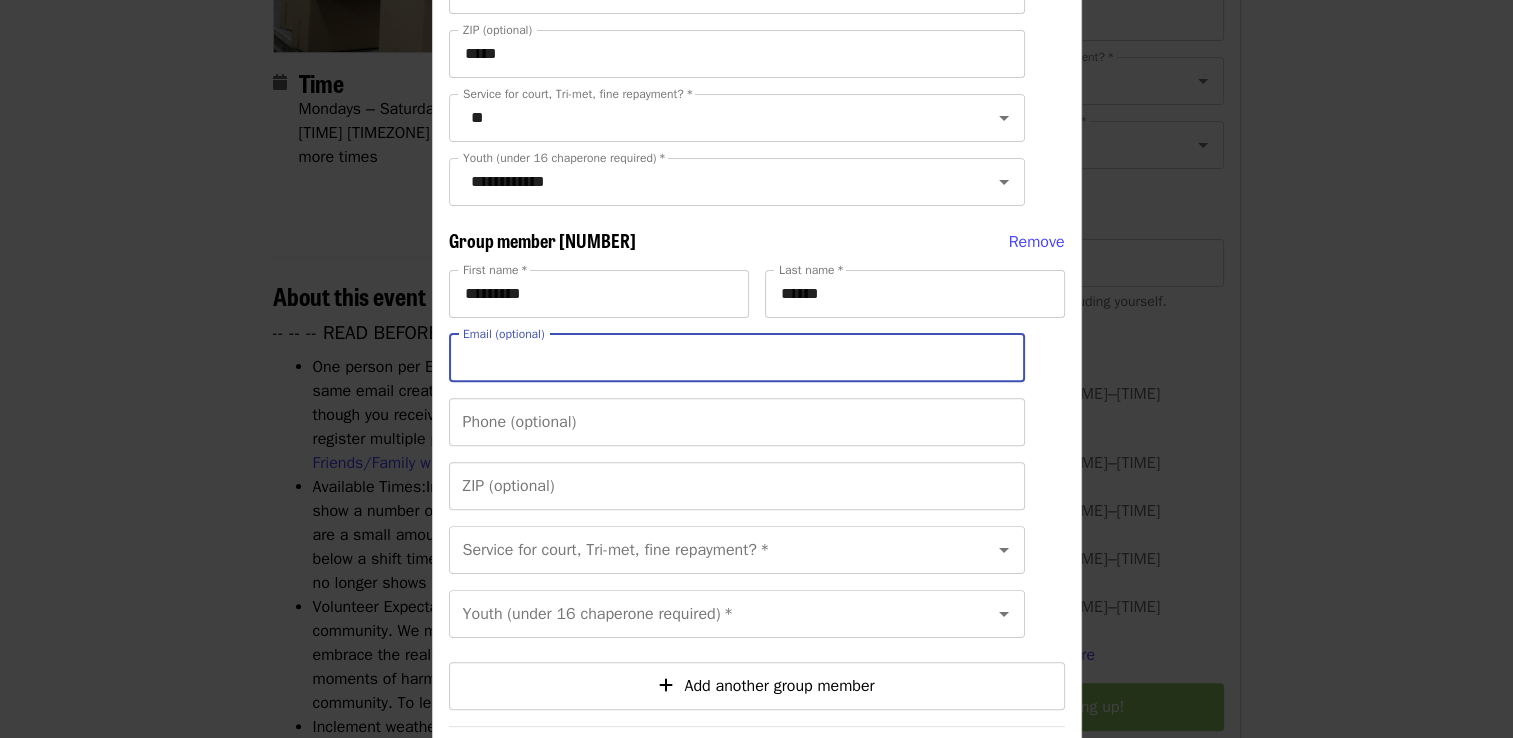 scroll, scrollTop: 784, scrollLeft: 0, axis: vertical 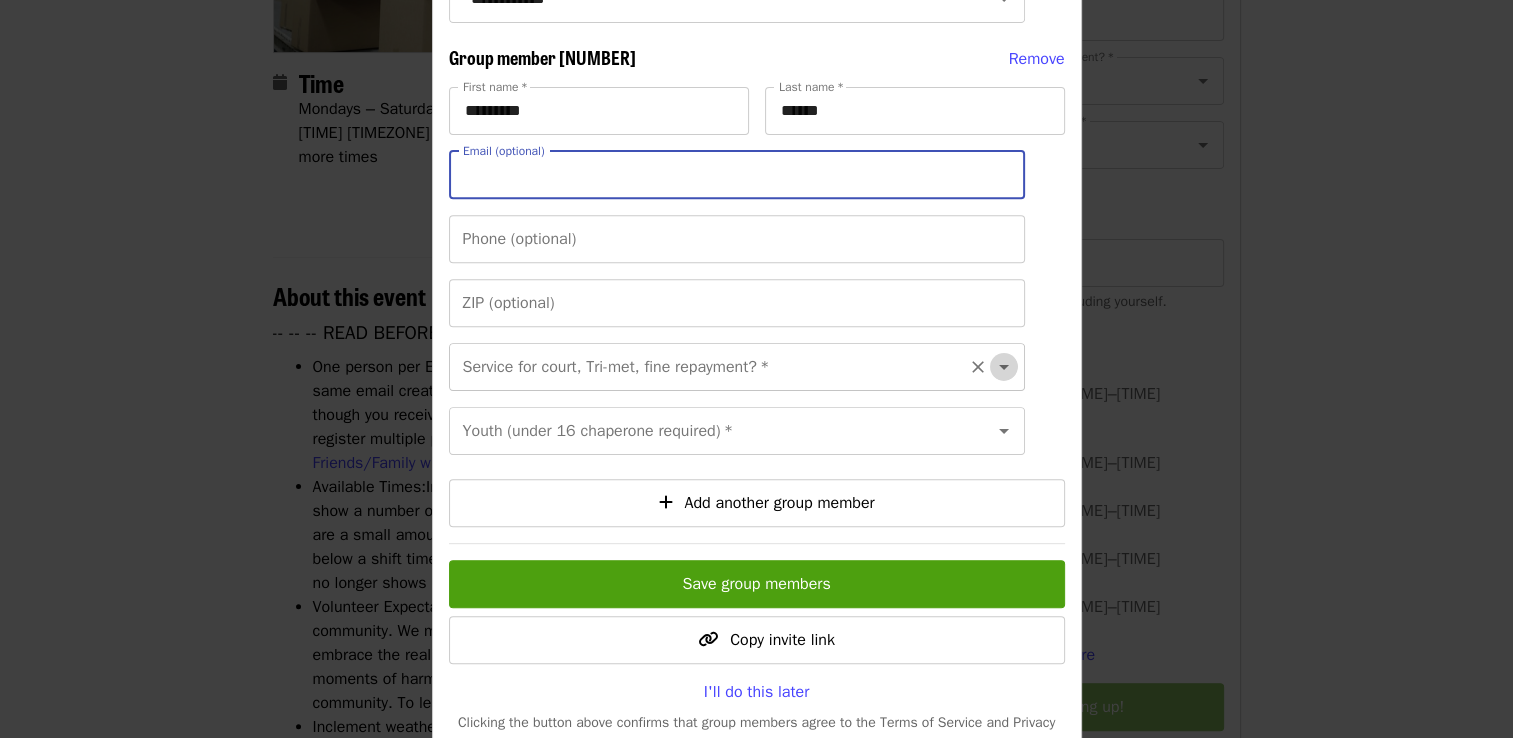 click 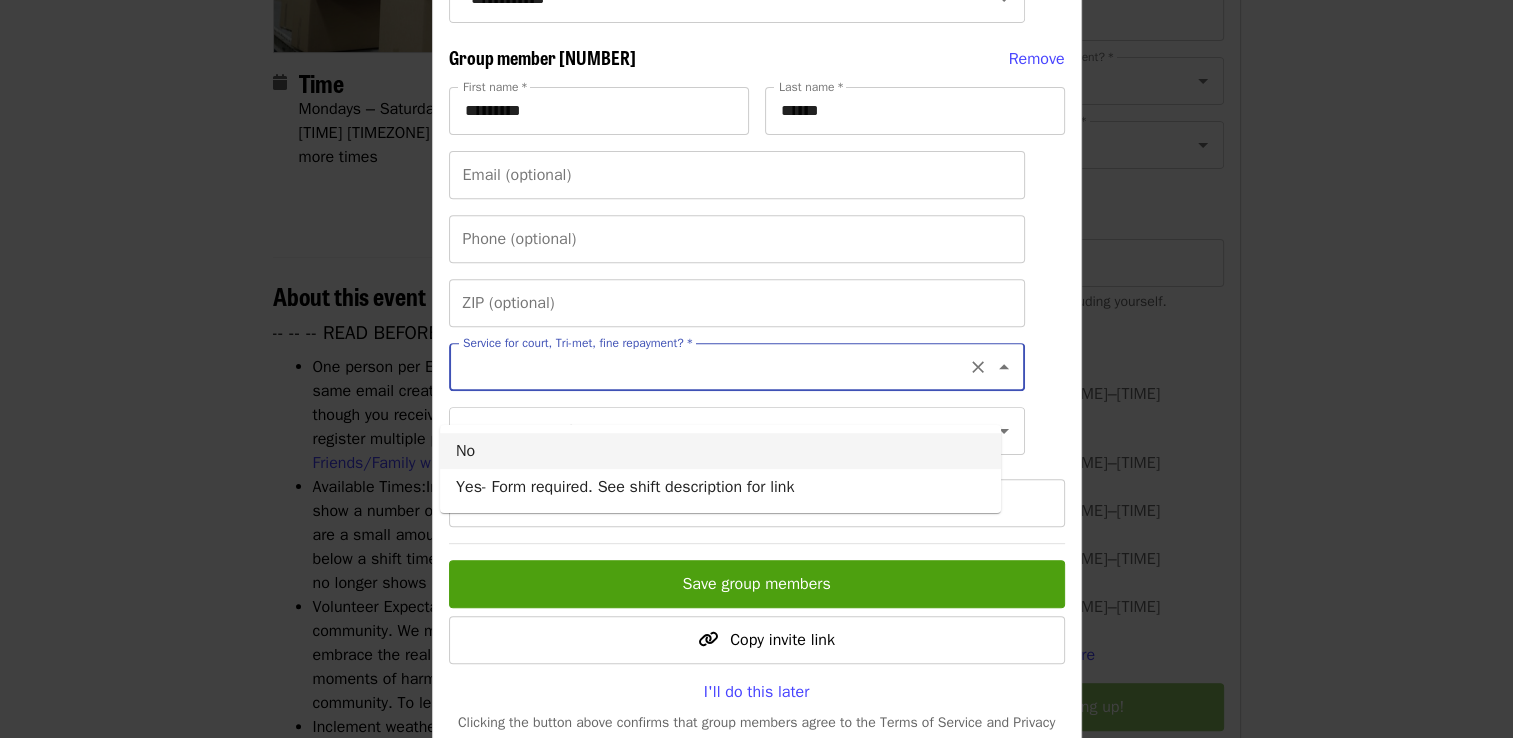 click on "No" at bounding box center (720, 451) 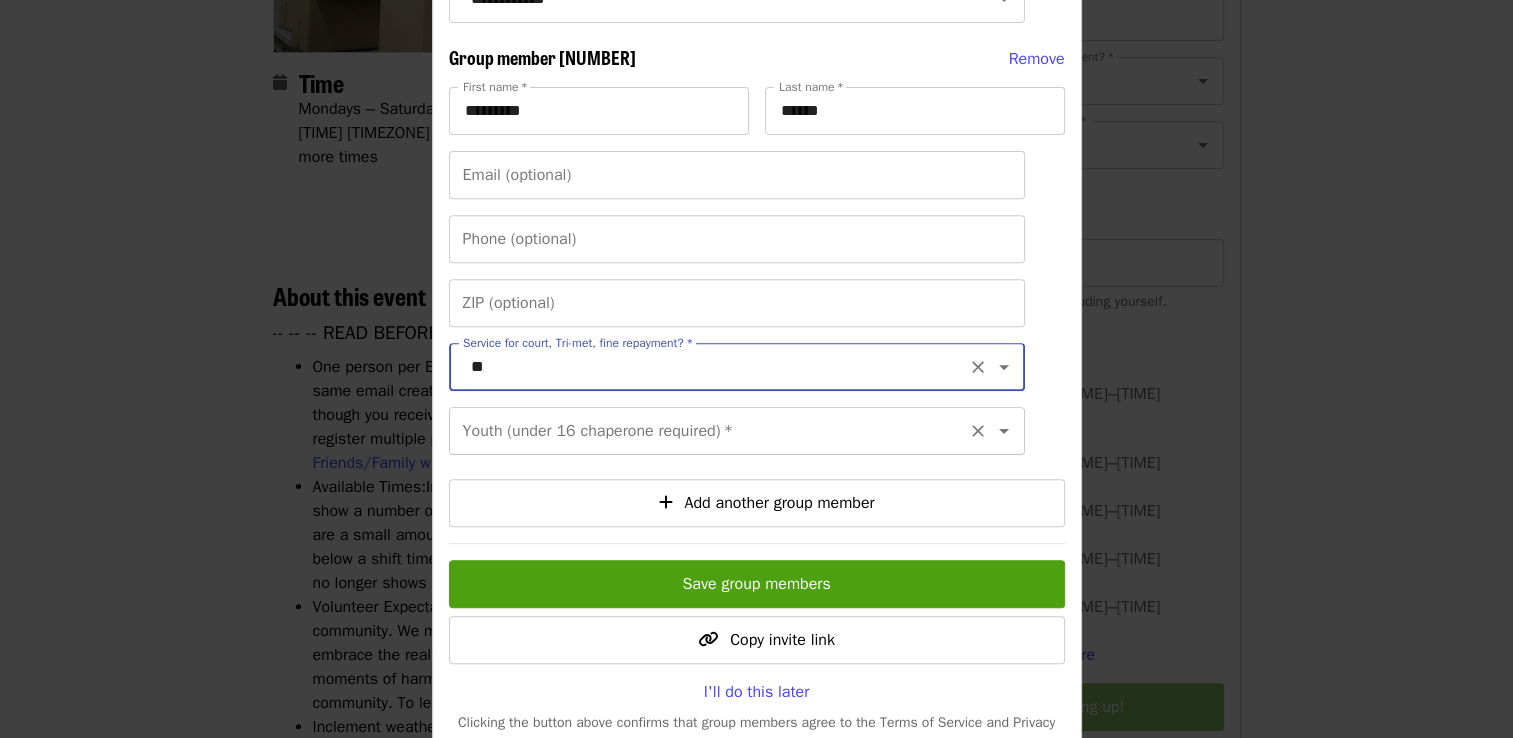 click 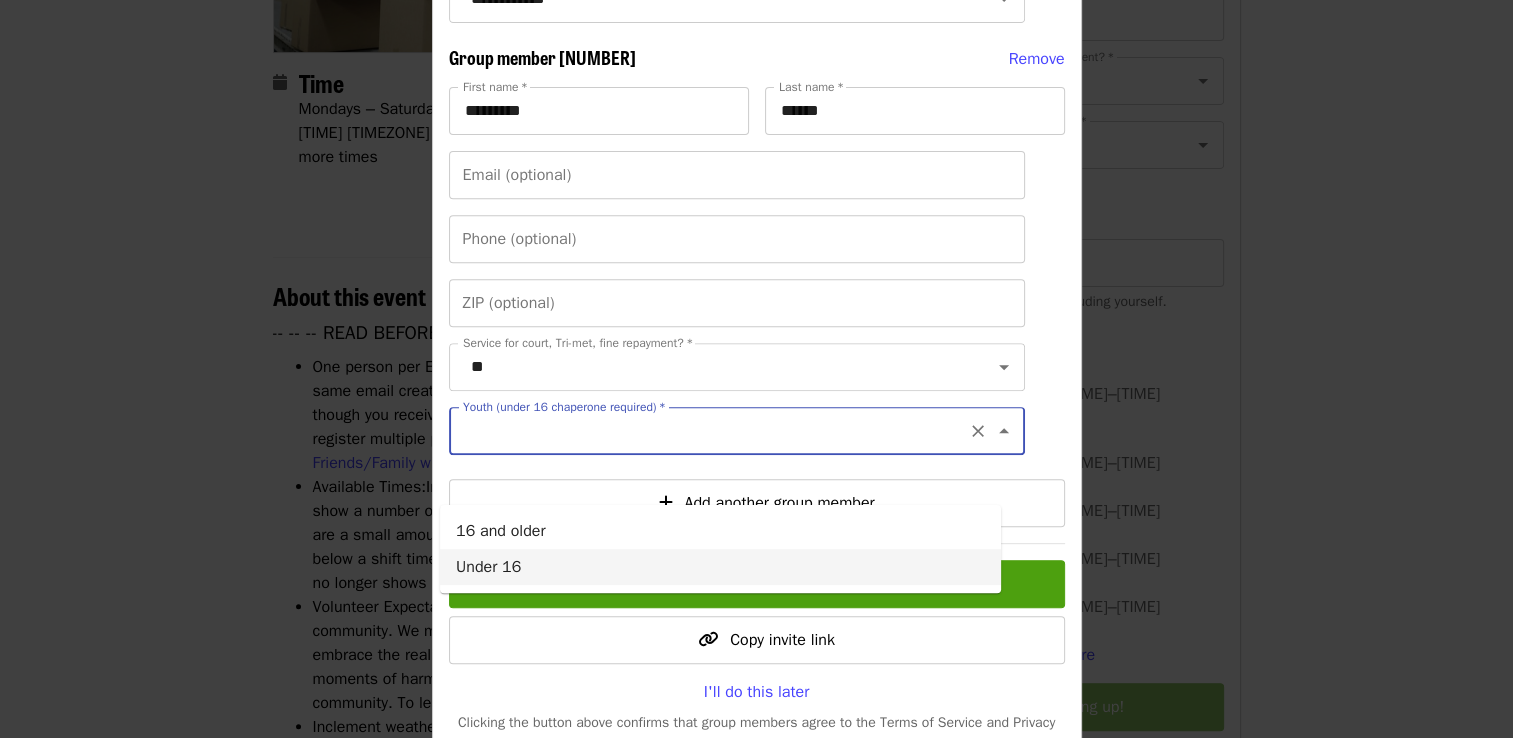 click on "Under 16" at bounding box center (720, 567) 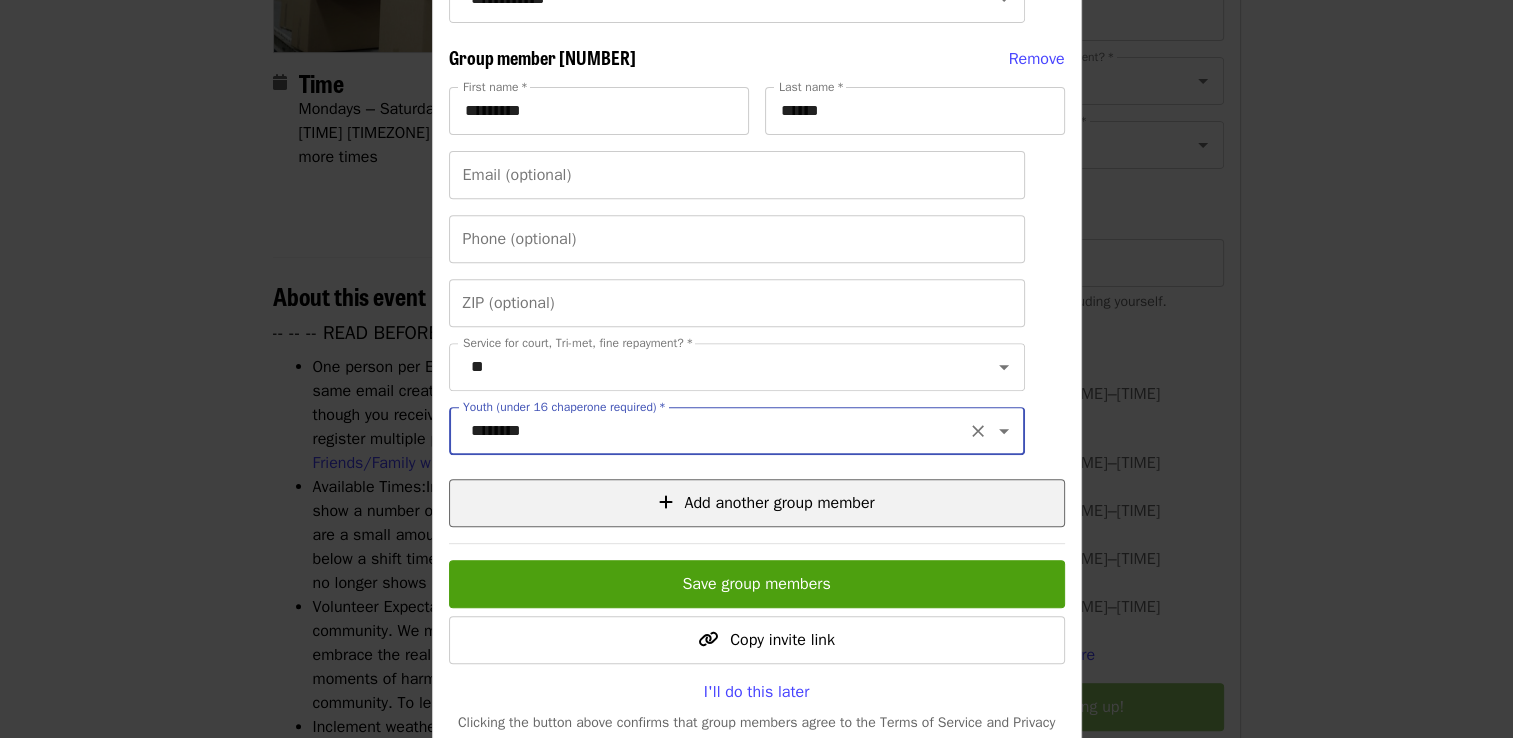 click on "Add another group member" at bounding box center (779, 503) 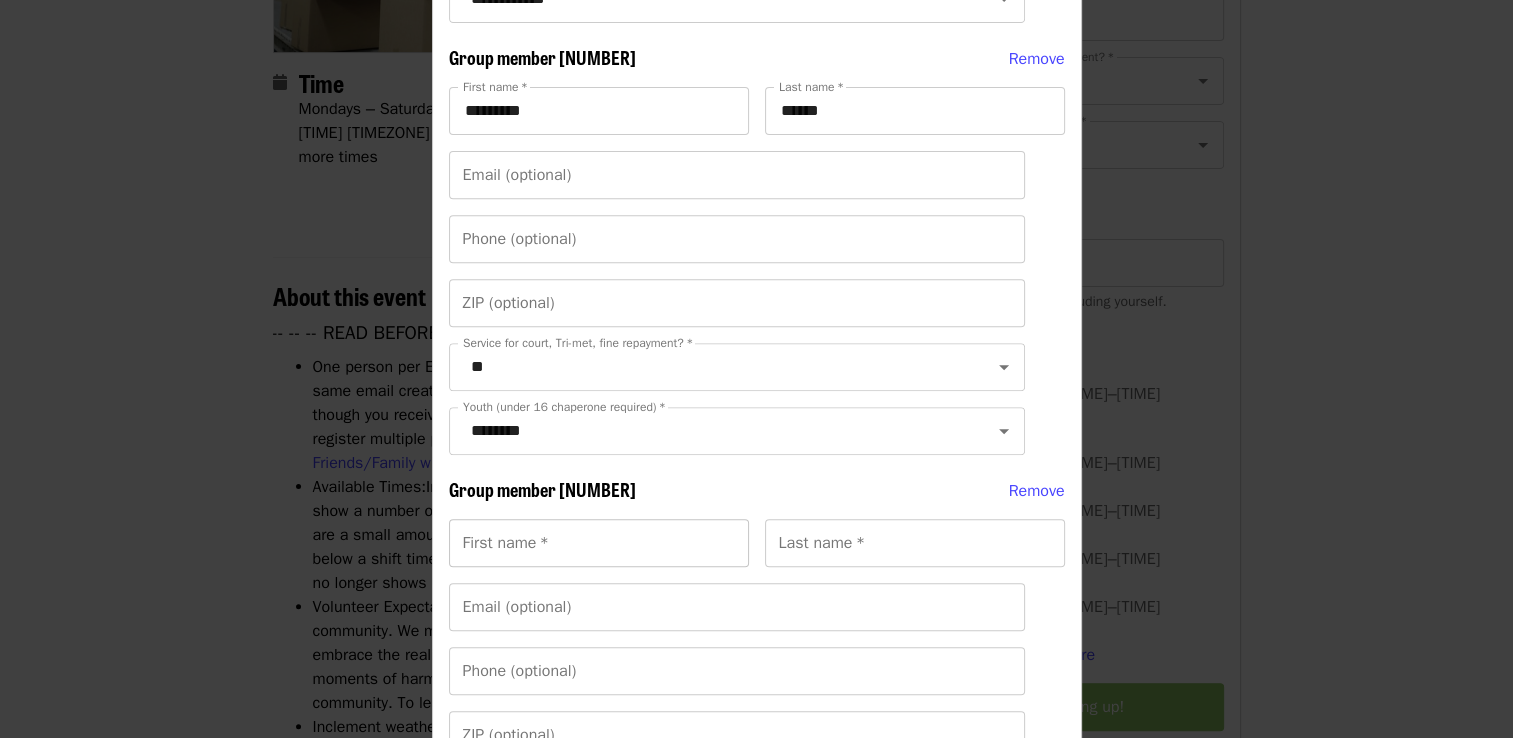 click on "First name   *" at bounding box center (599, 543) 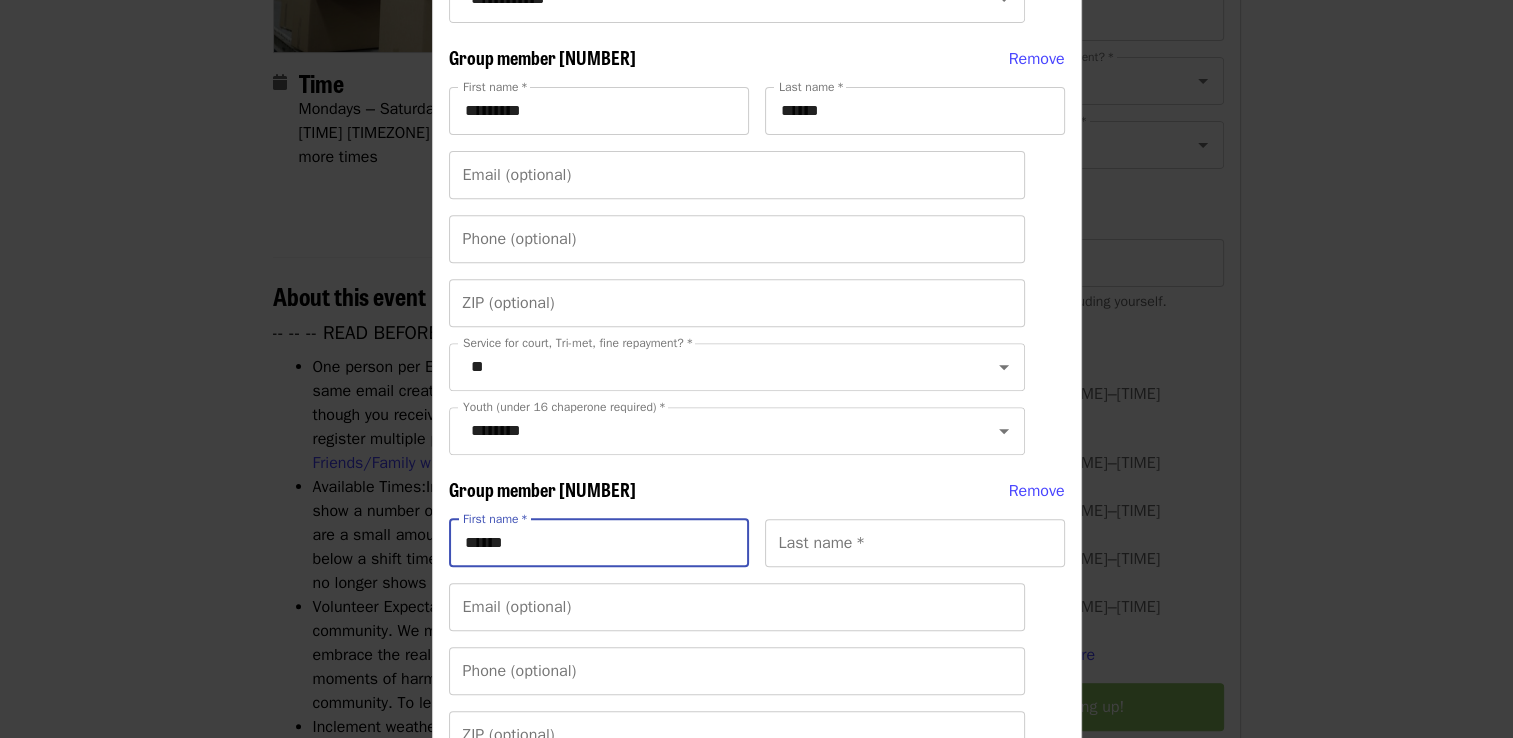 type on "******" 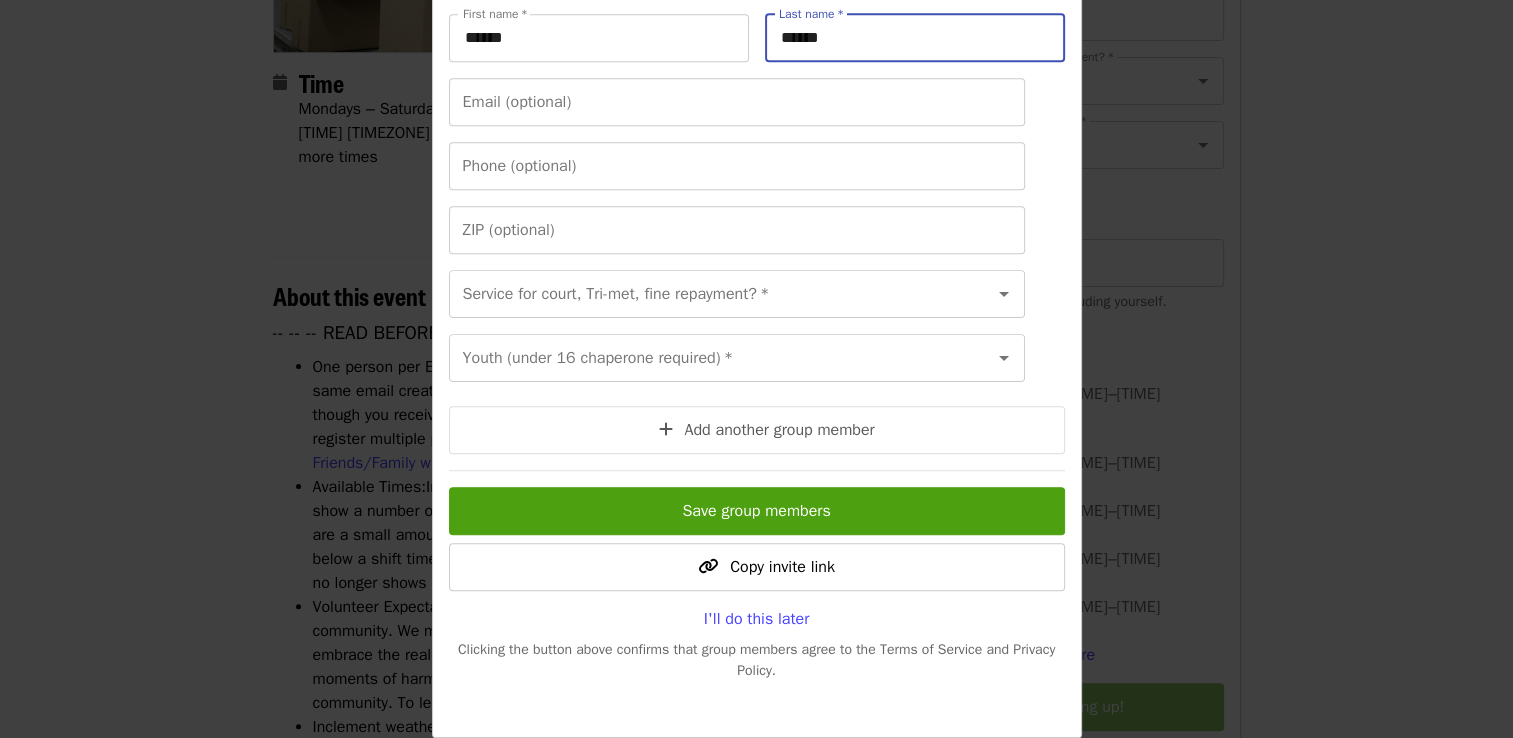 scroll, scrollTop: 1379, scrollLeft: 0, axis: vertical 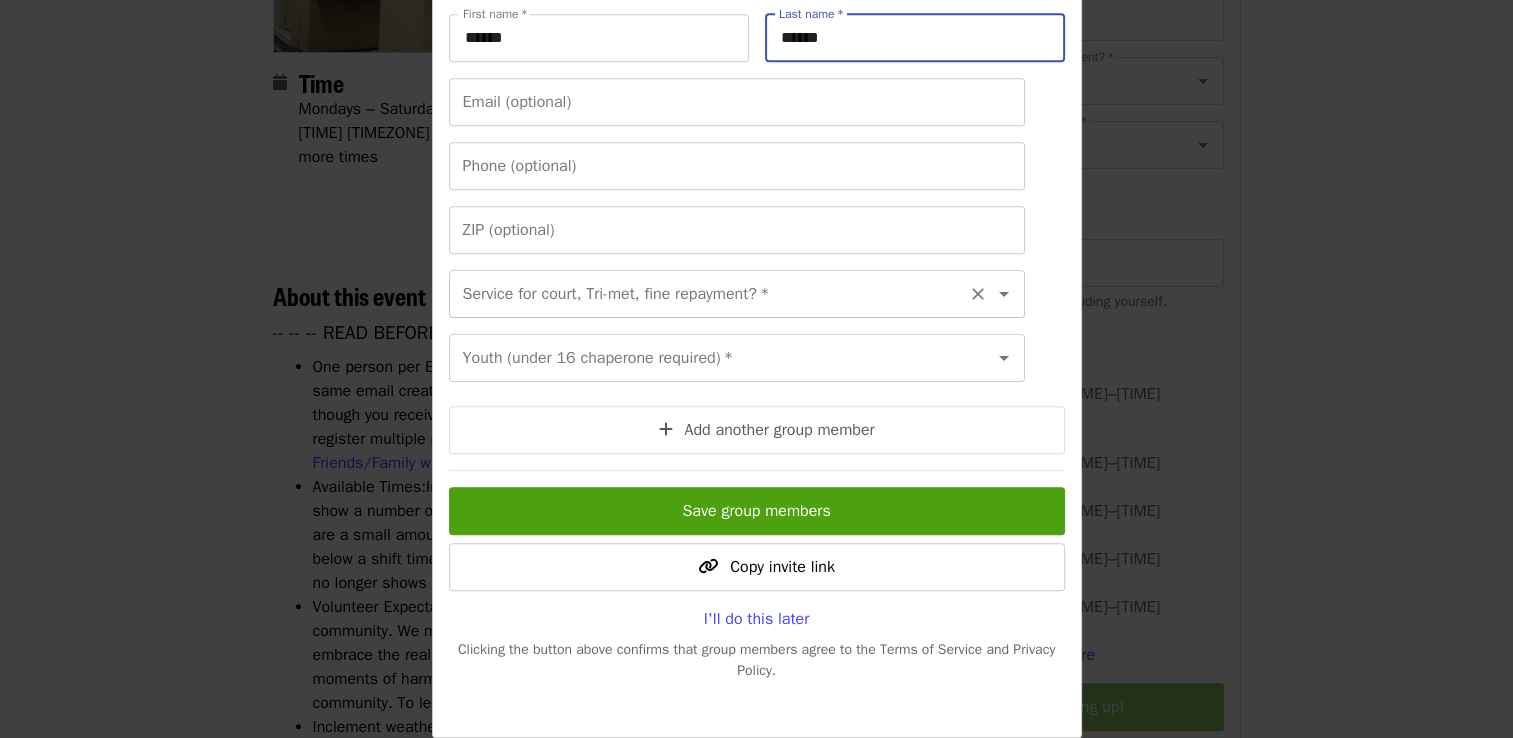 click 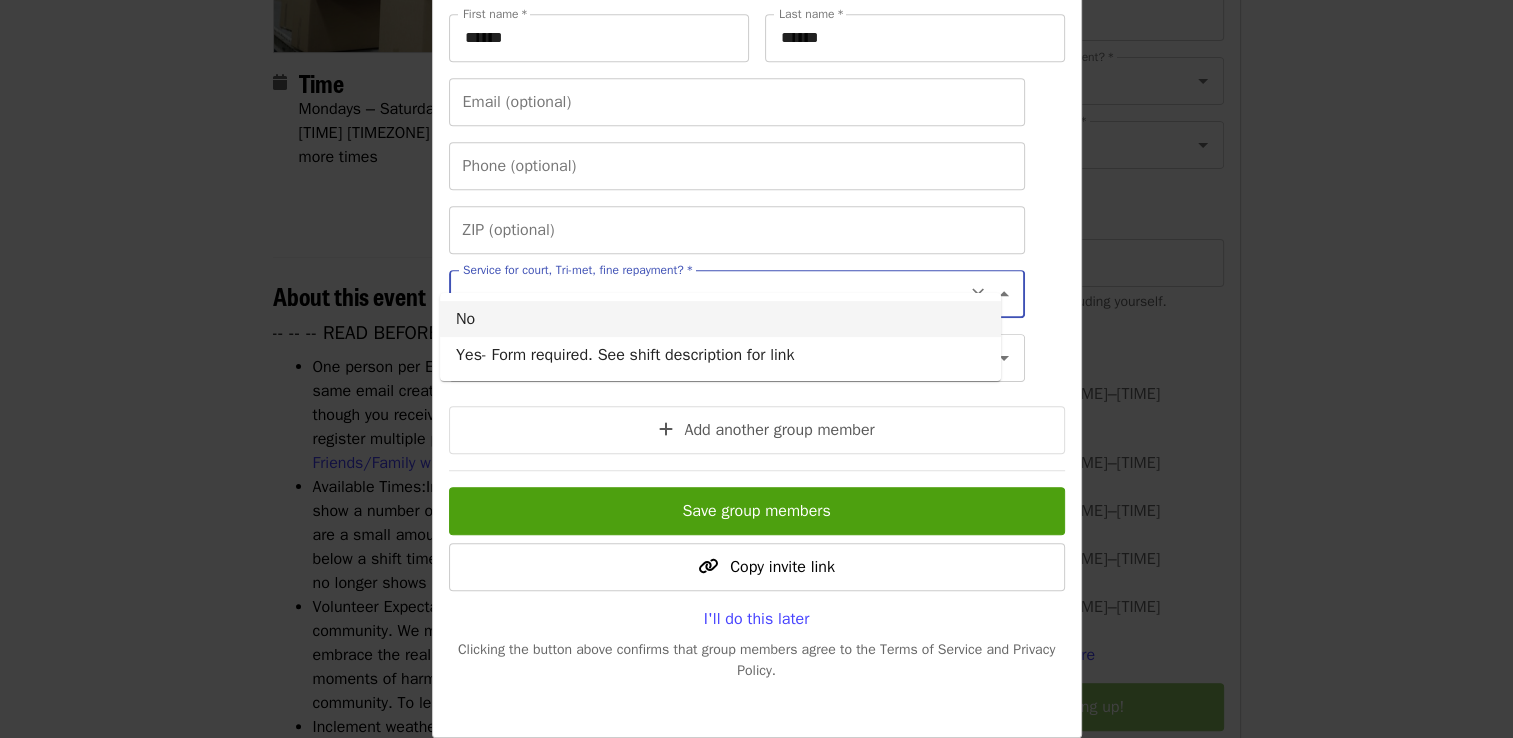 click on "No" at bounding box center (720, 319) 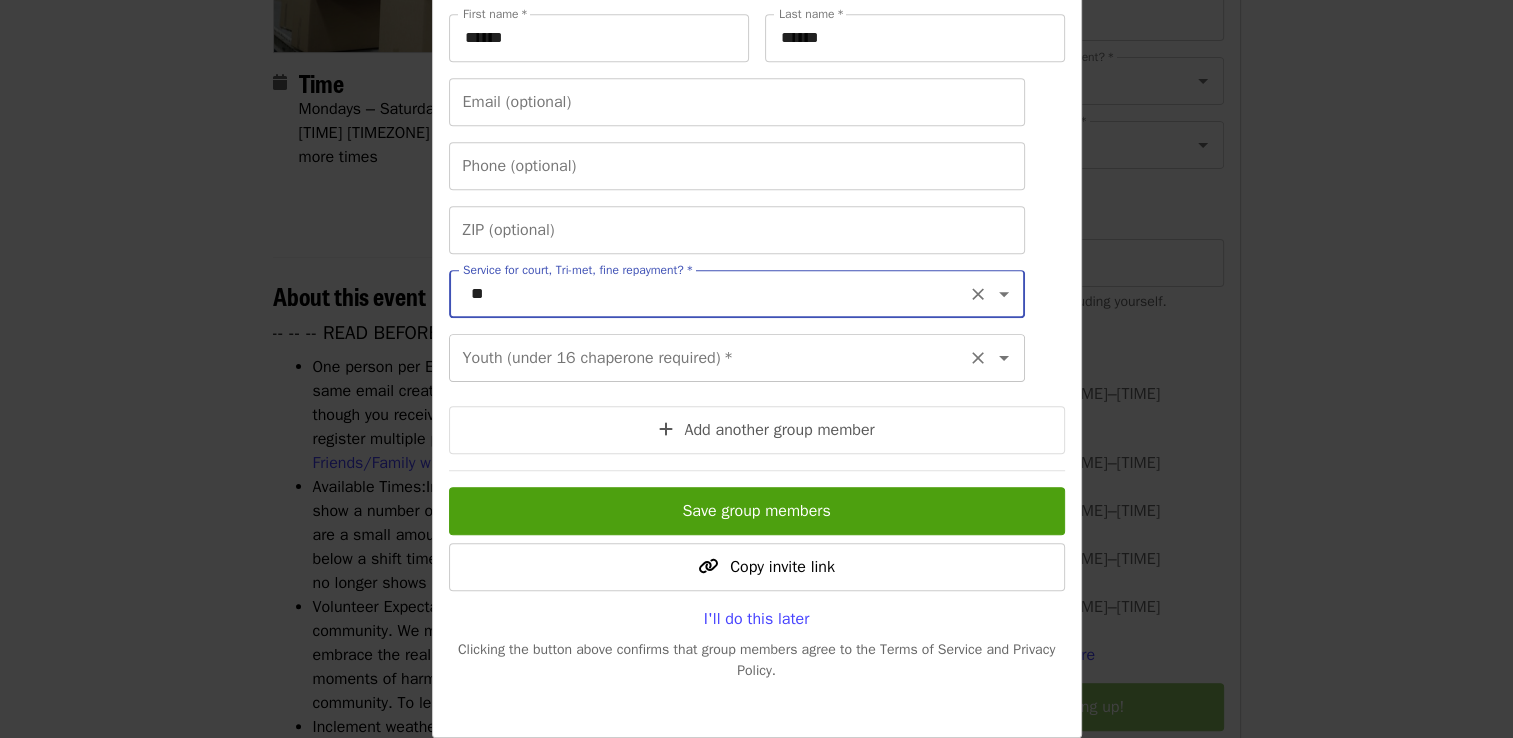 click 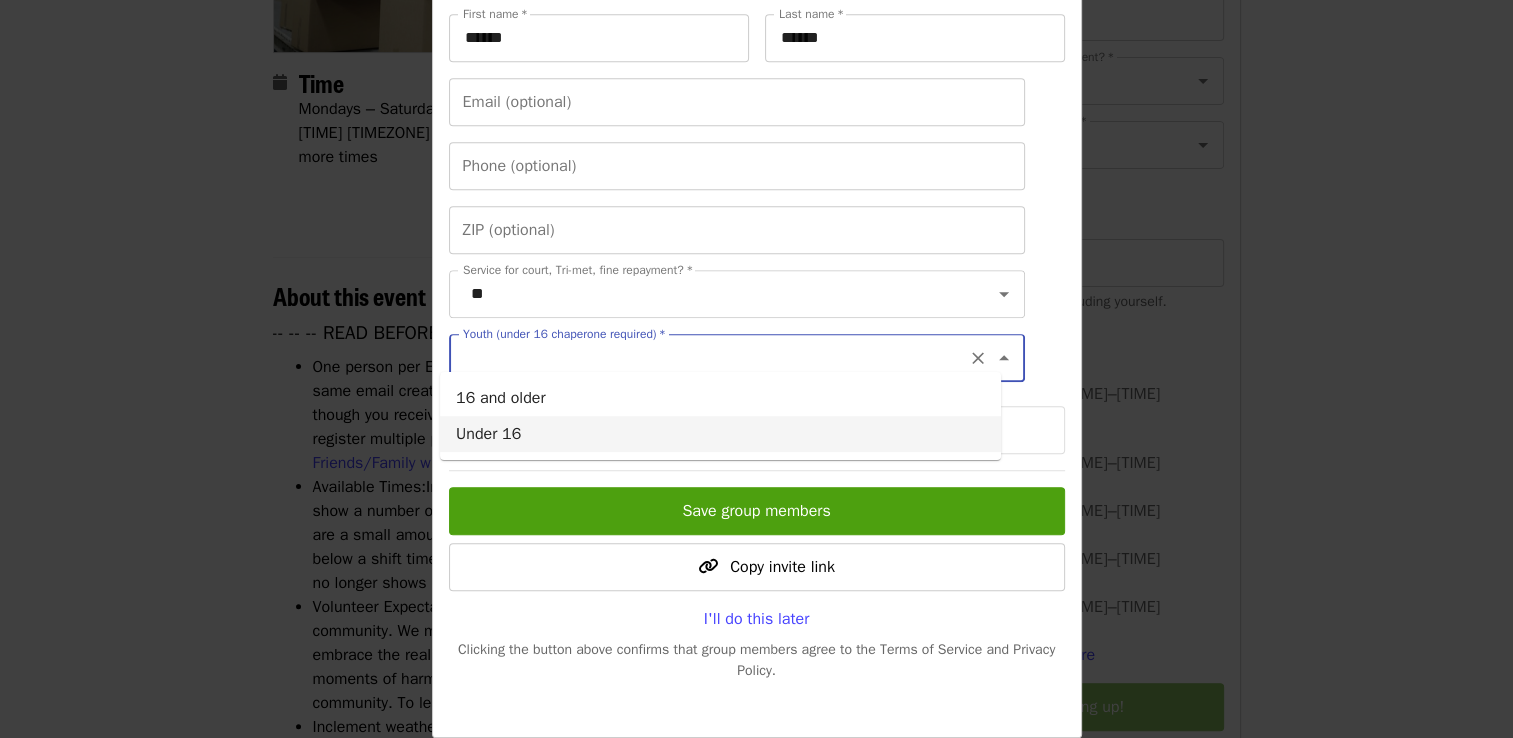 click on "Under 16" at bounding box center (720, 434) 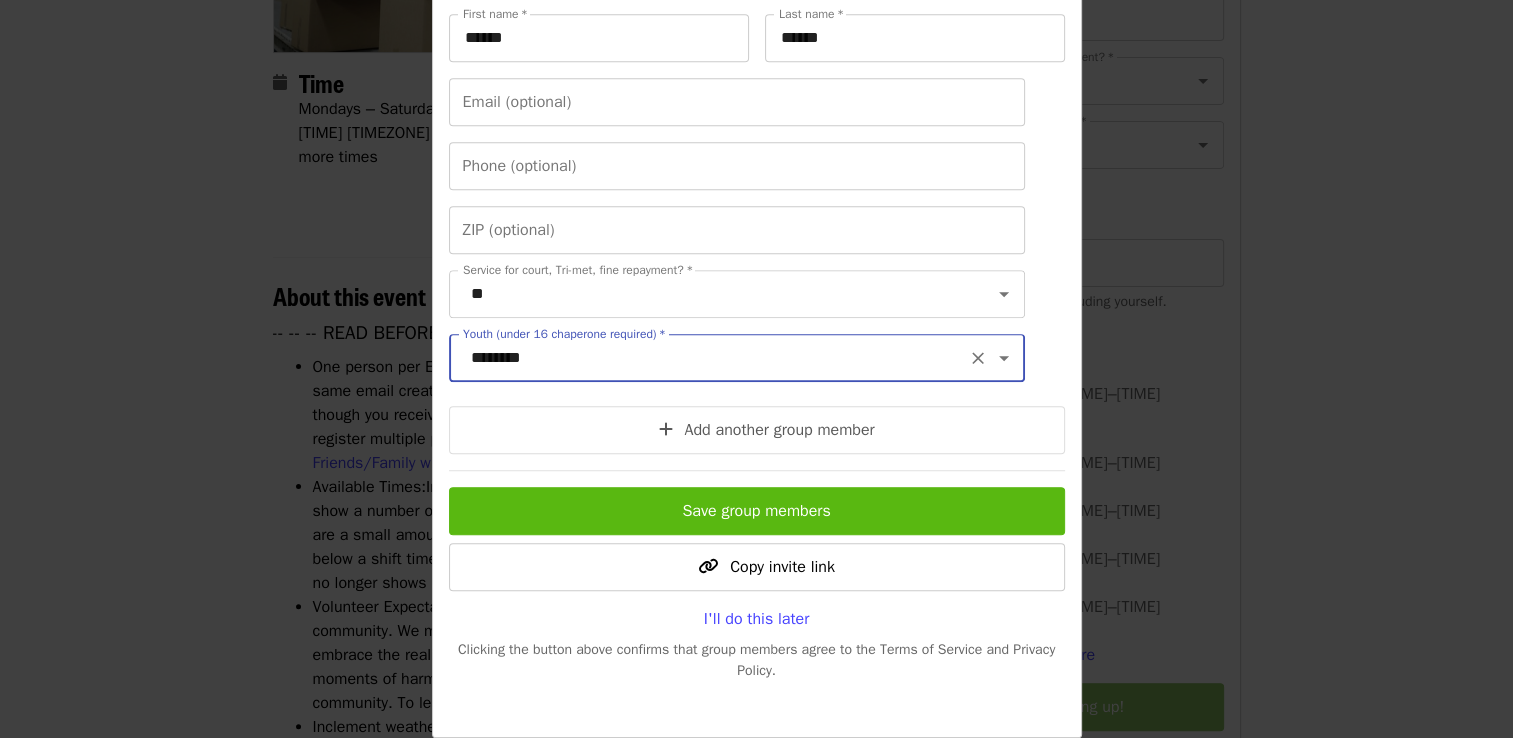 click on "Save group members" at bounding box center [756, 511] 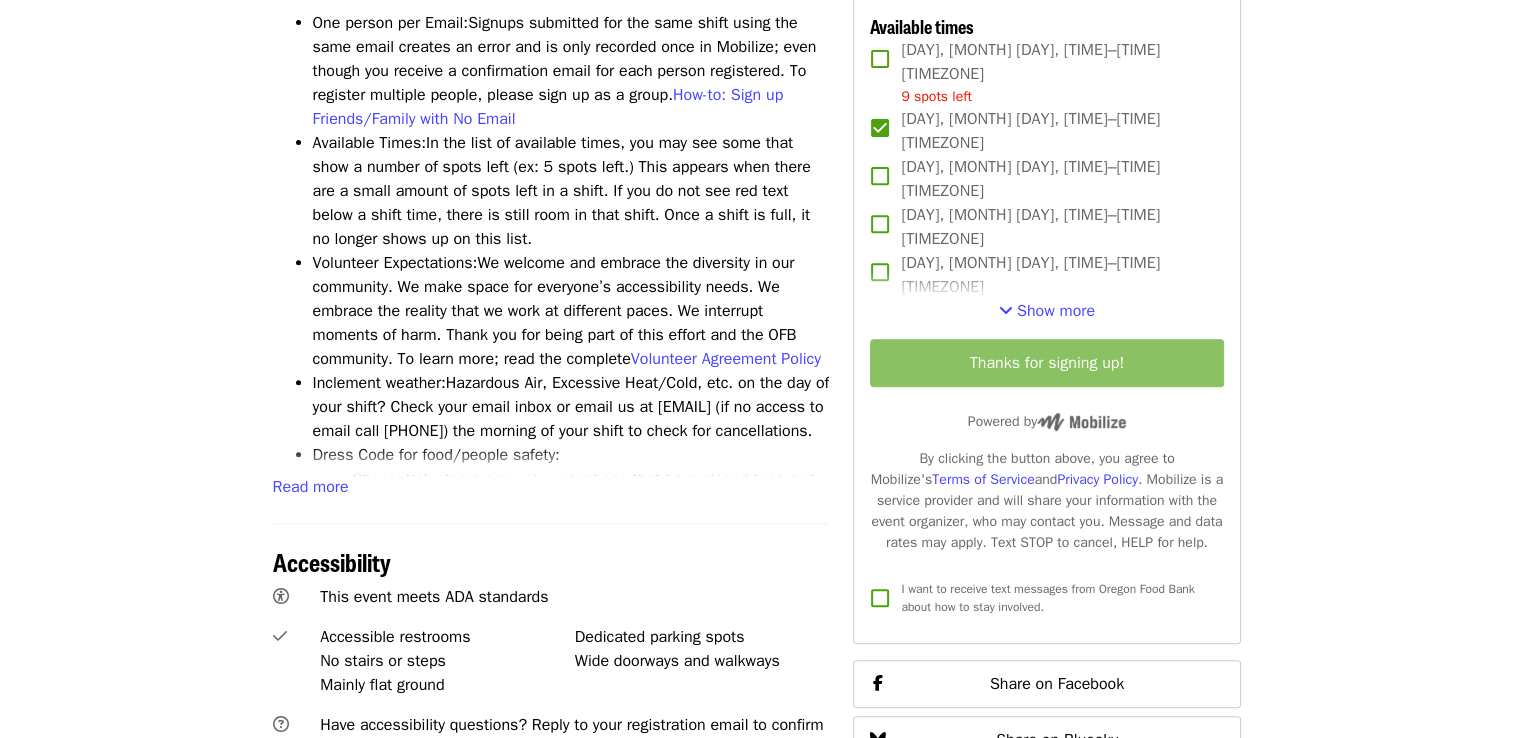 scroll, scrollTop: 0, scrollLeft: 0, axis: both 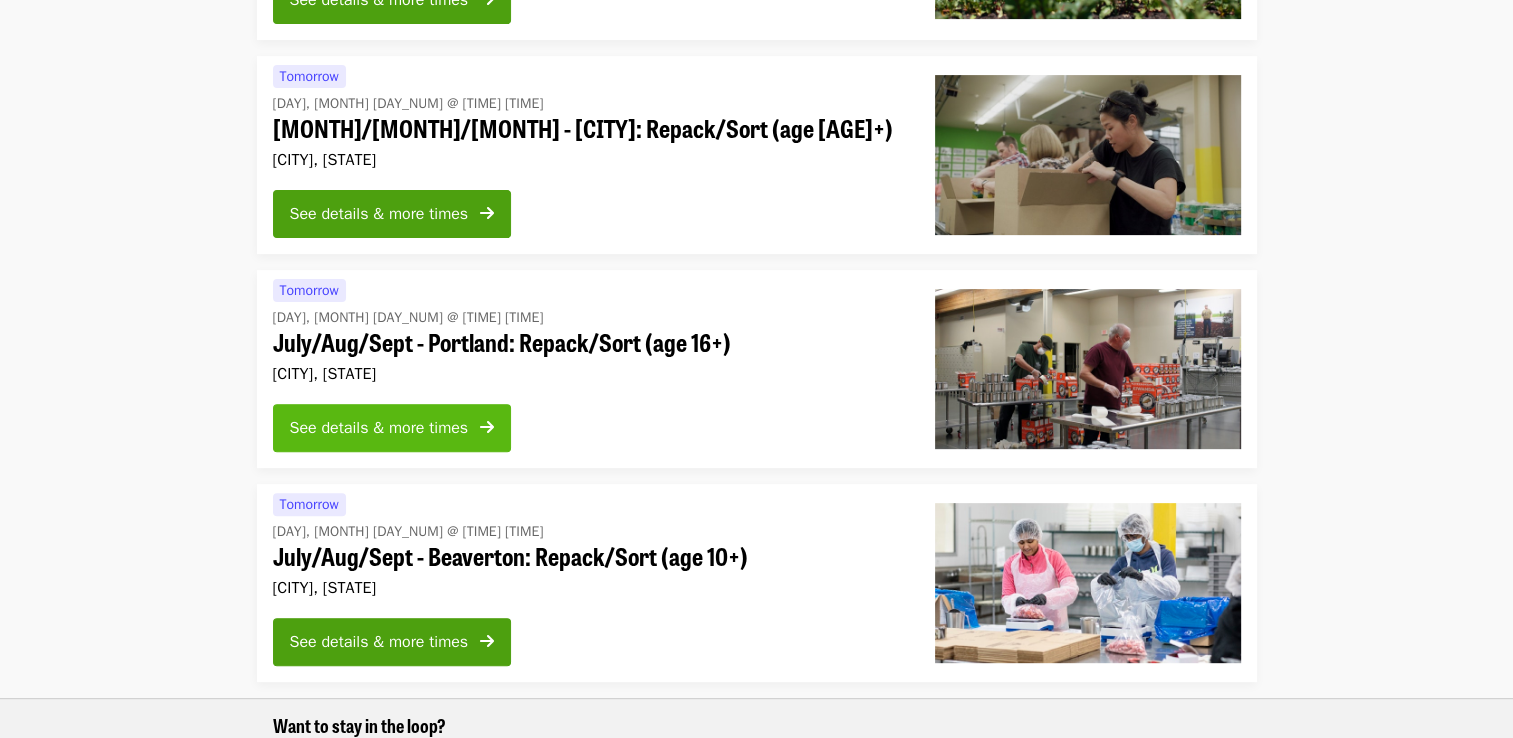click on "See details & more times" at bounding box center [392, 428] 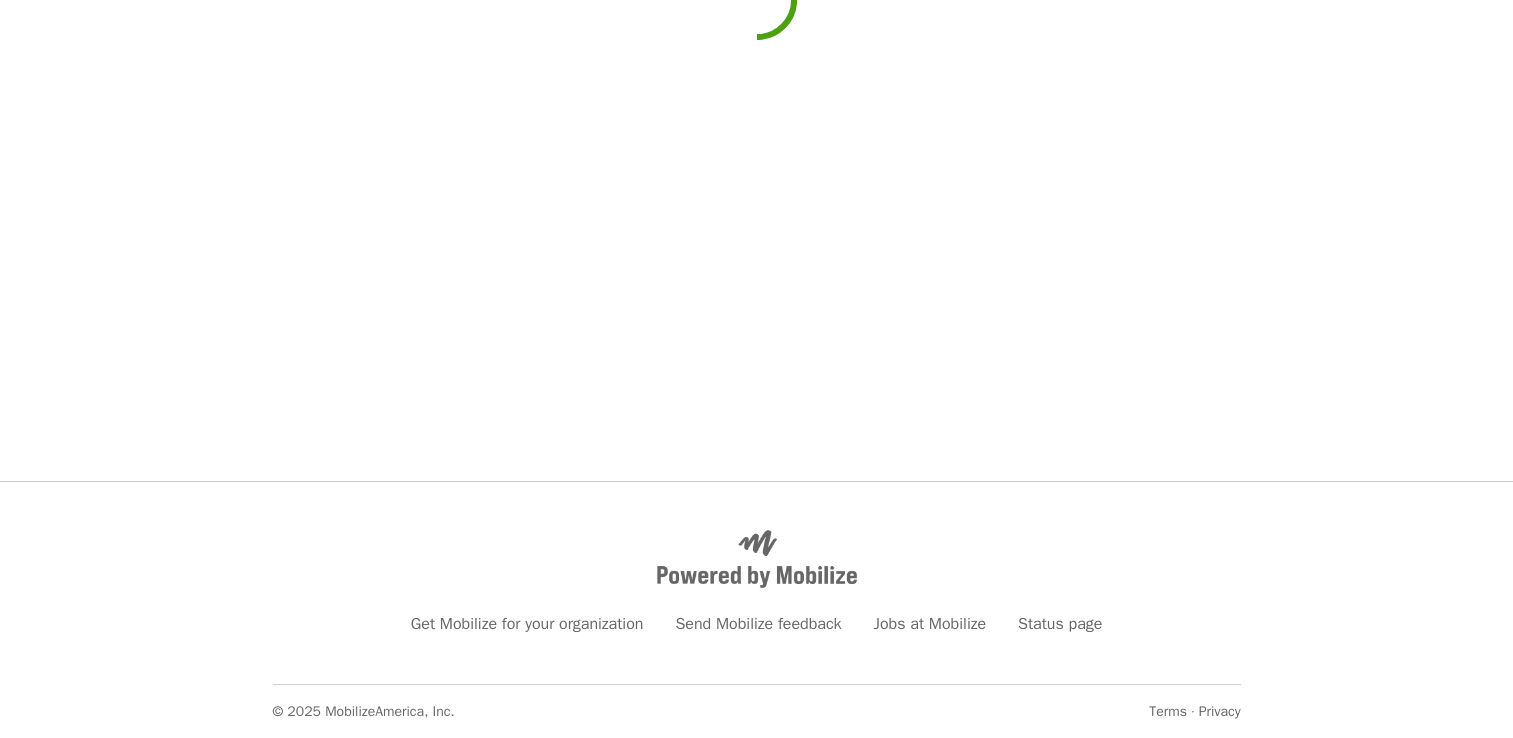 scroll, scrollTop: 0, scrollLeft: 0, axis: both 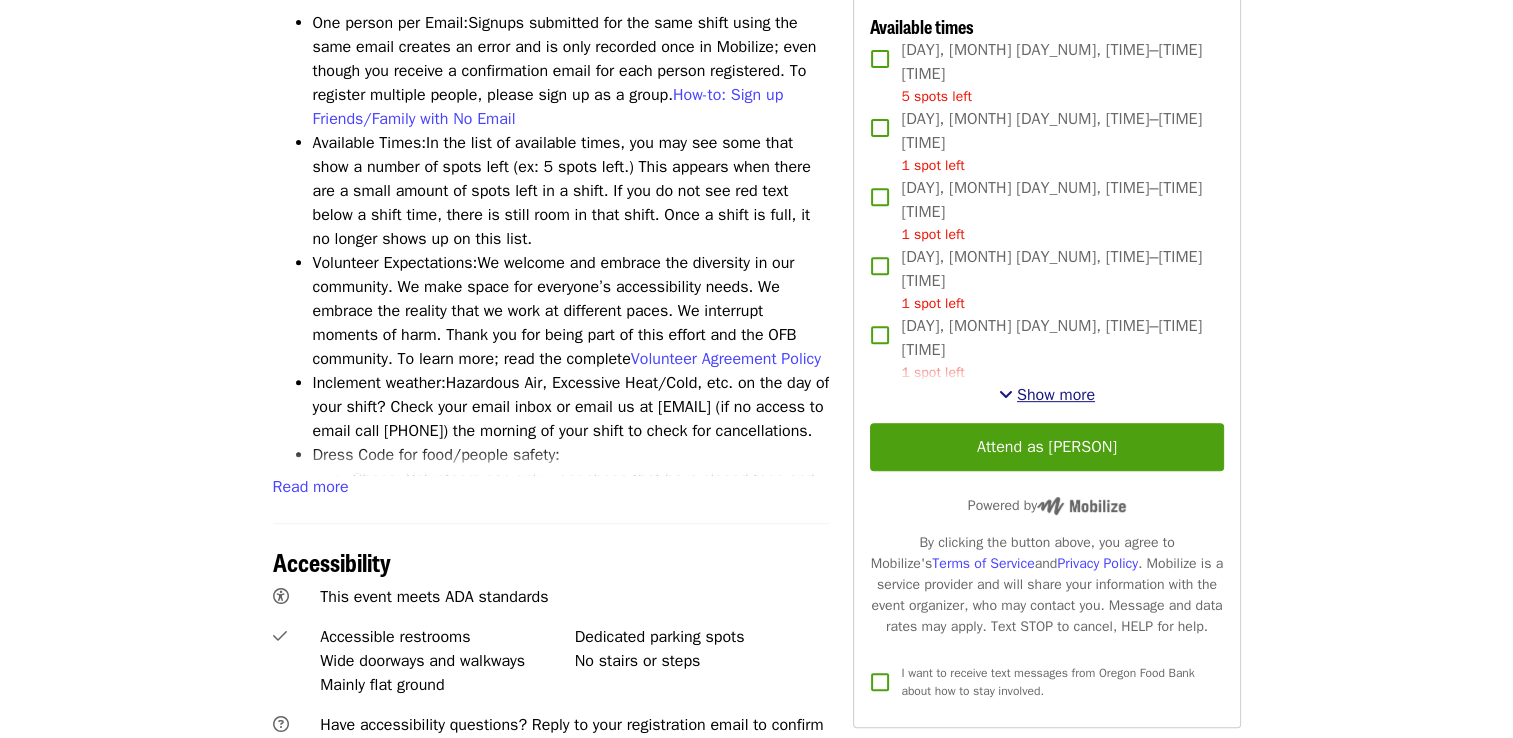 click on "Show more" at bounding box center [1056, 395] 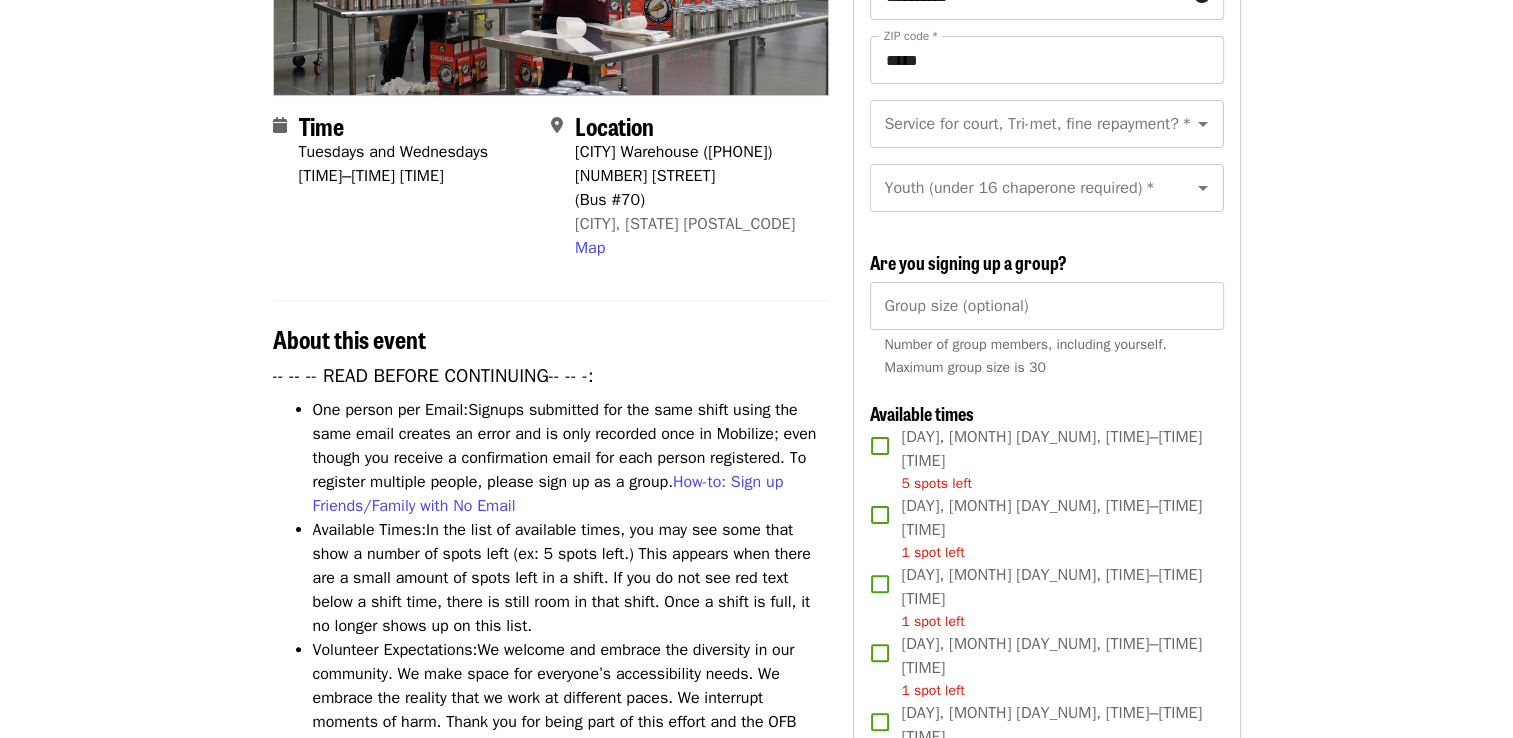 scroll, scrollTop: 0, scrollLeft: 0, axis: both 